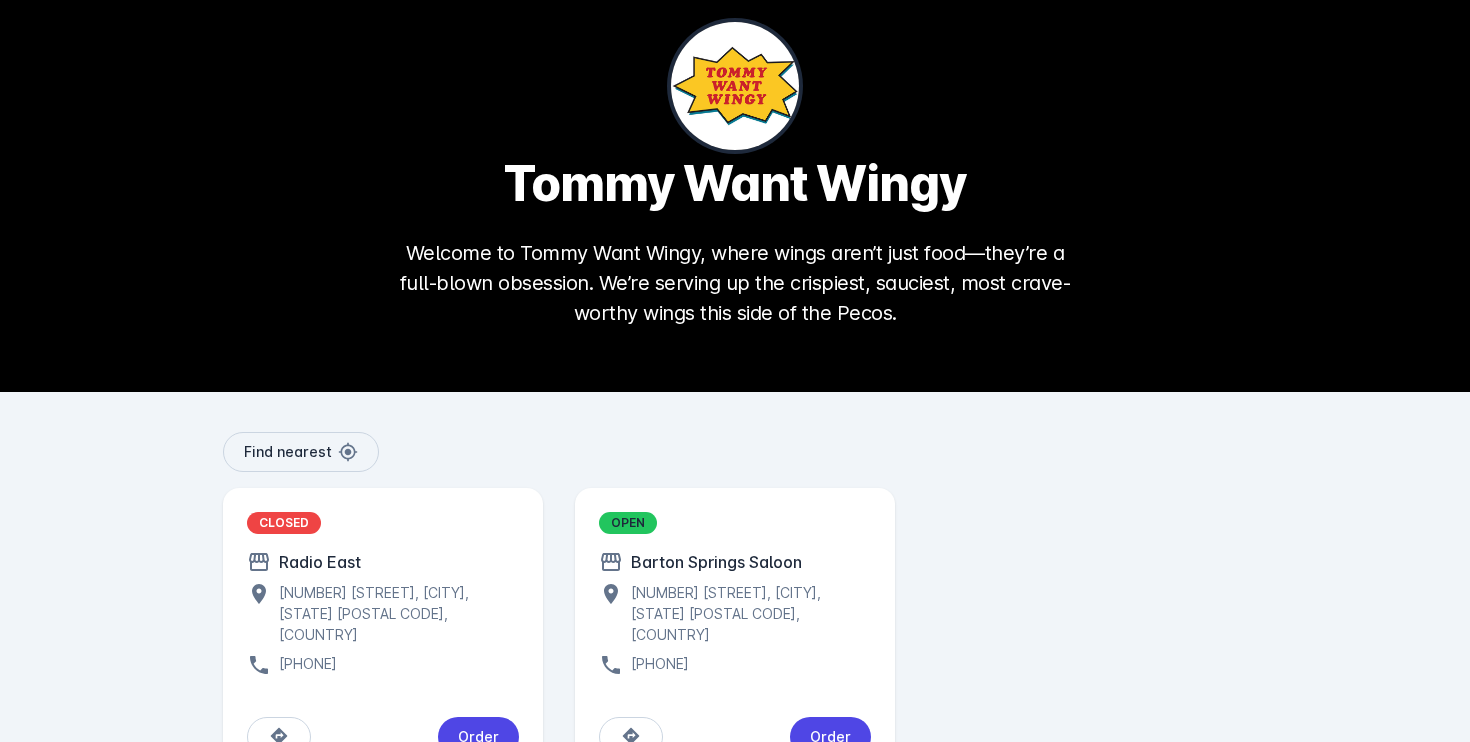 scroll, scrollTop: 92, scrollLeft: 0, axis: vertical 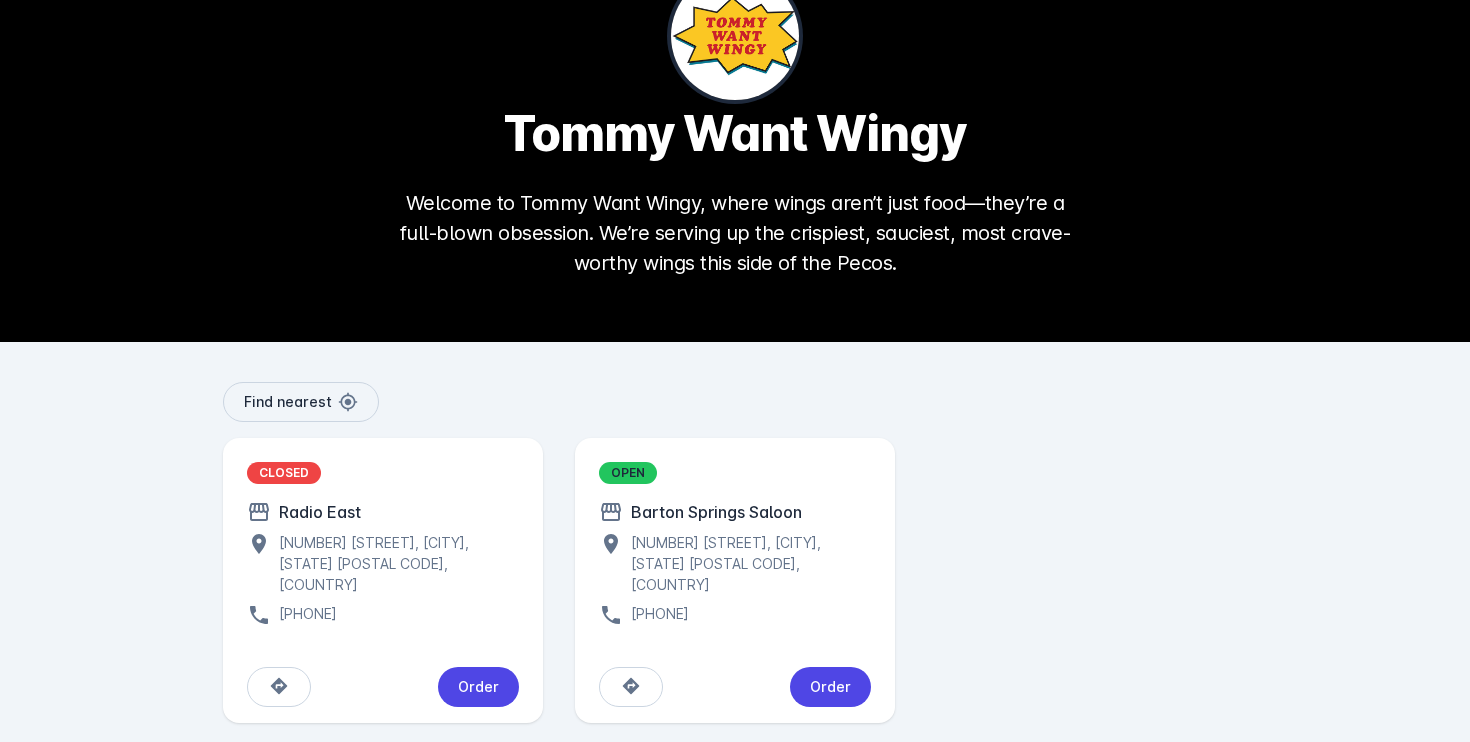 click on "CLOSED" 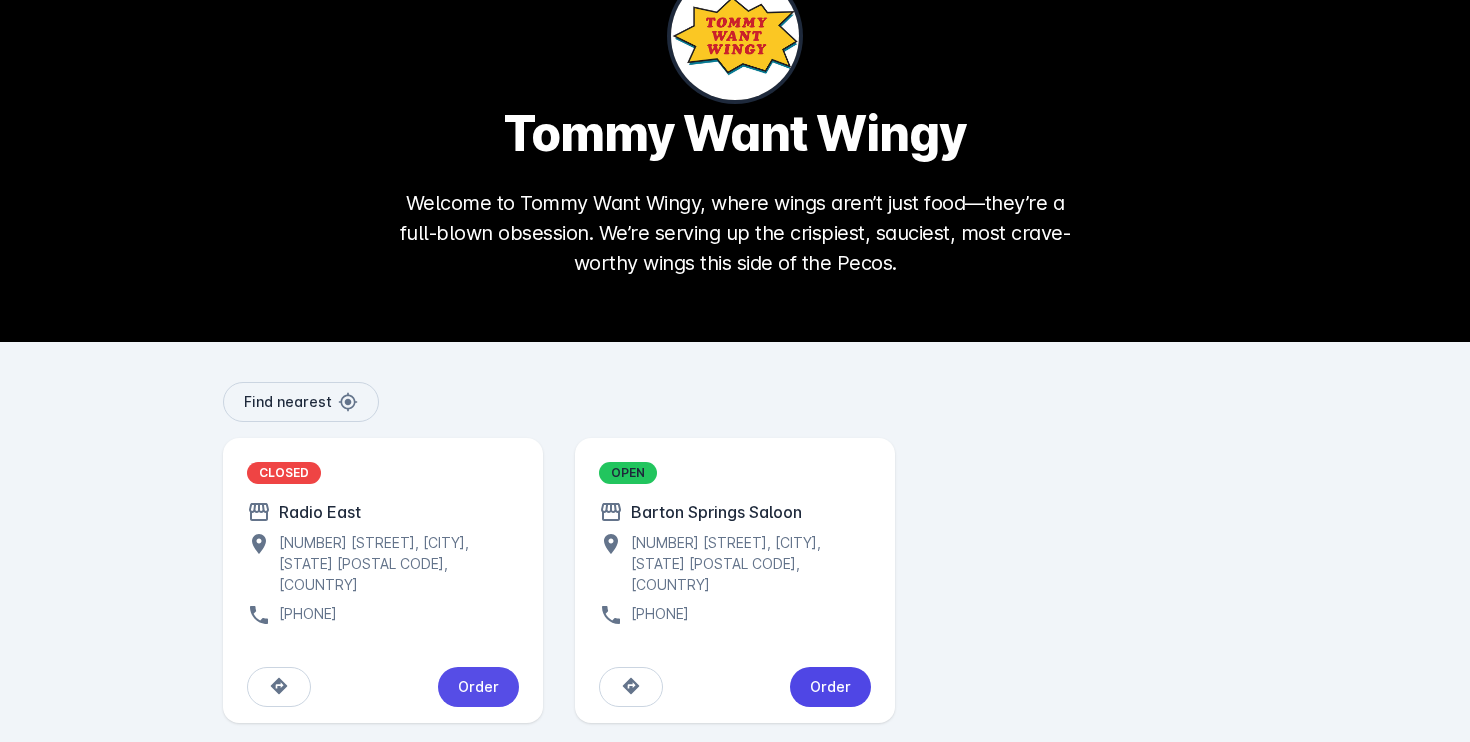 click 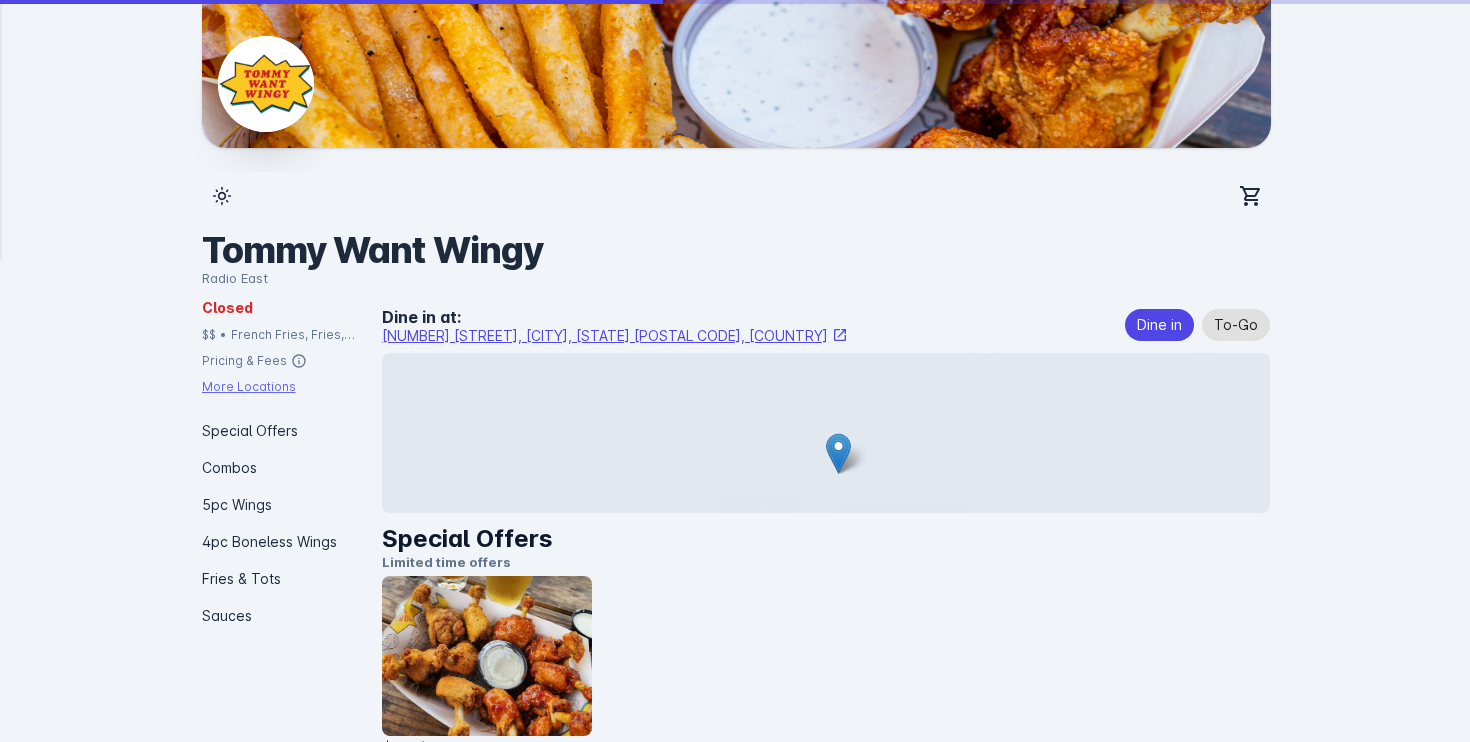 scroll, scrollTop: 0, scrollLeft: 0, axis: both 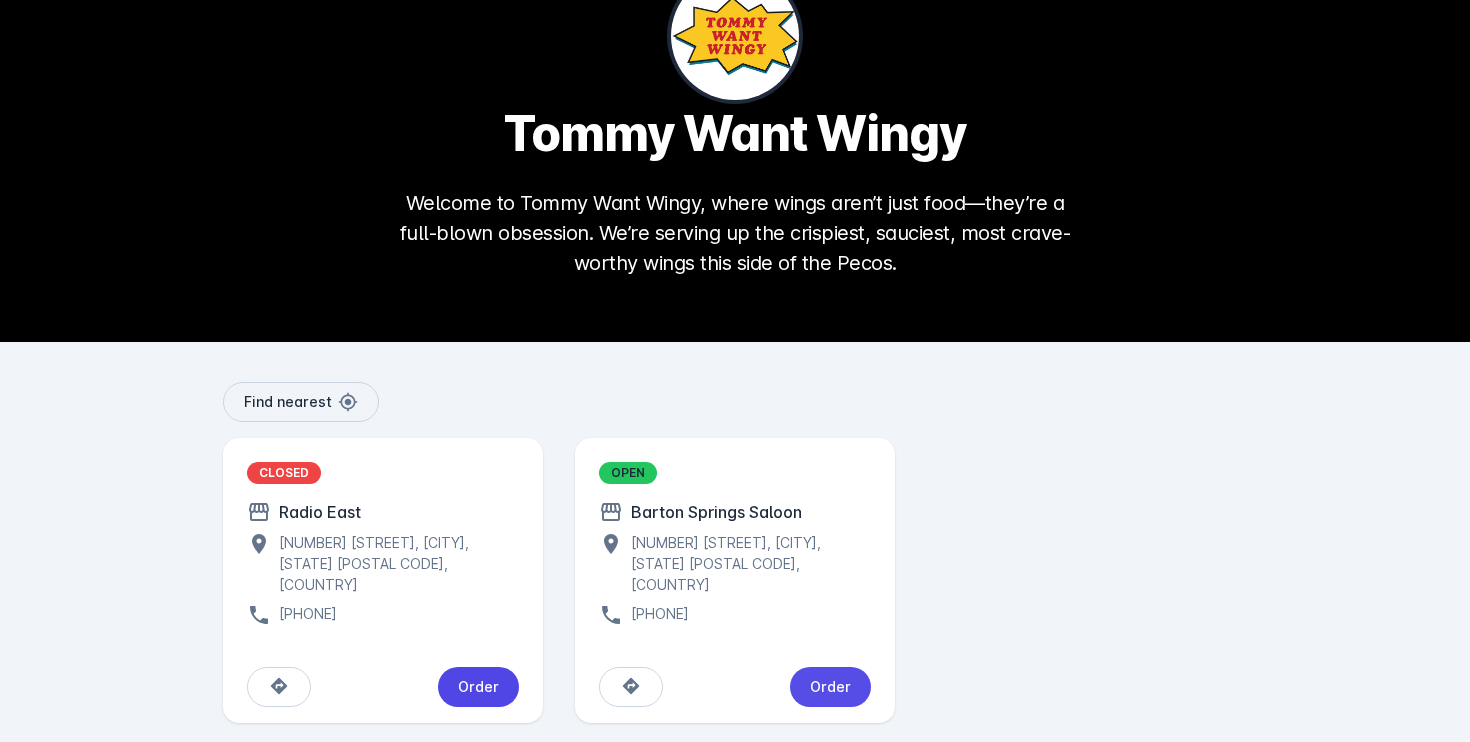 click on "Order" 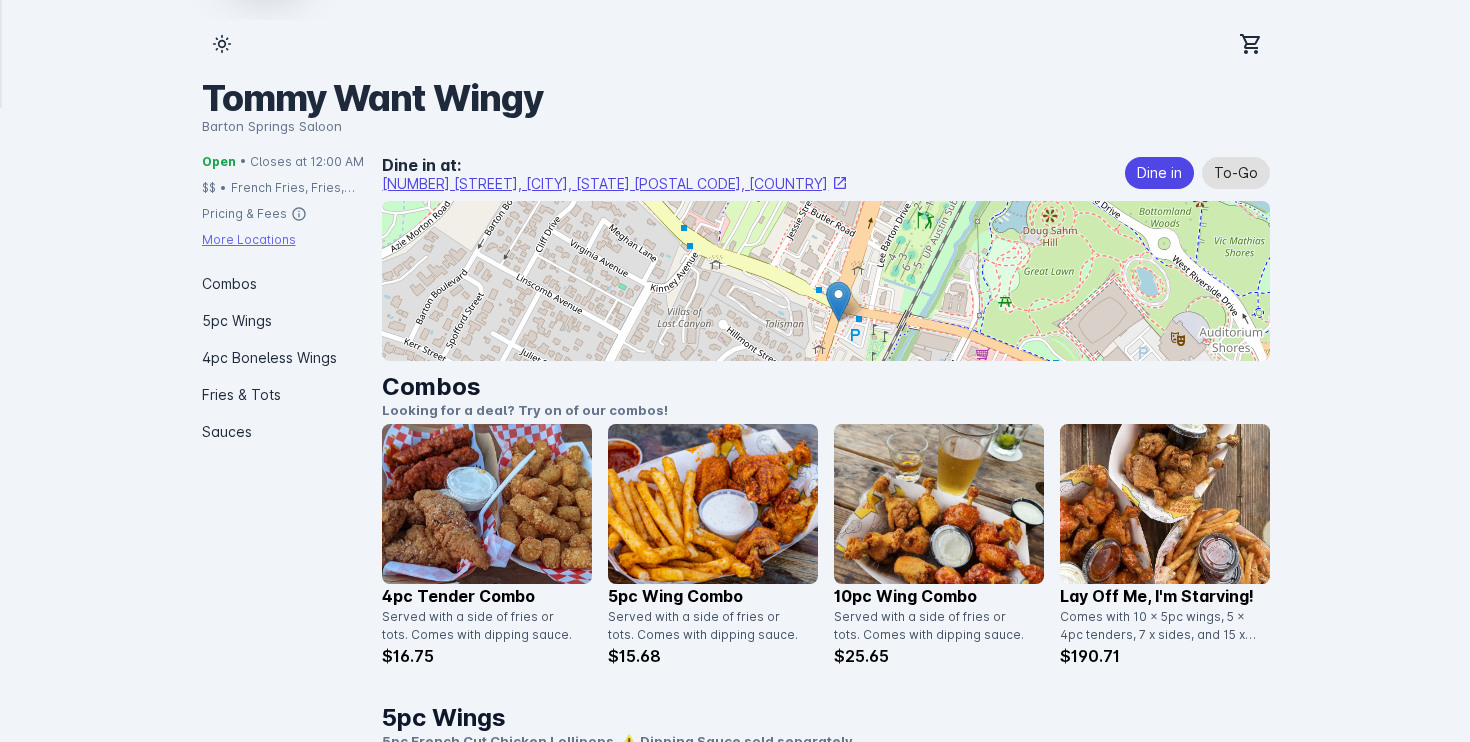 scroll, scrollTop: 266, scrollLeft: 0, axis: vertical 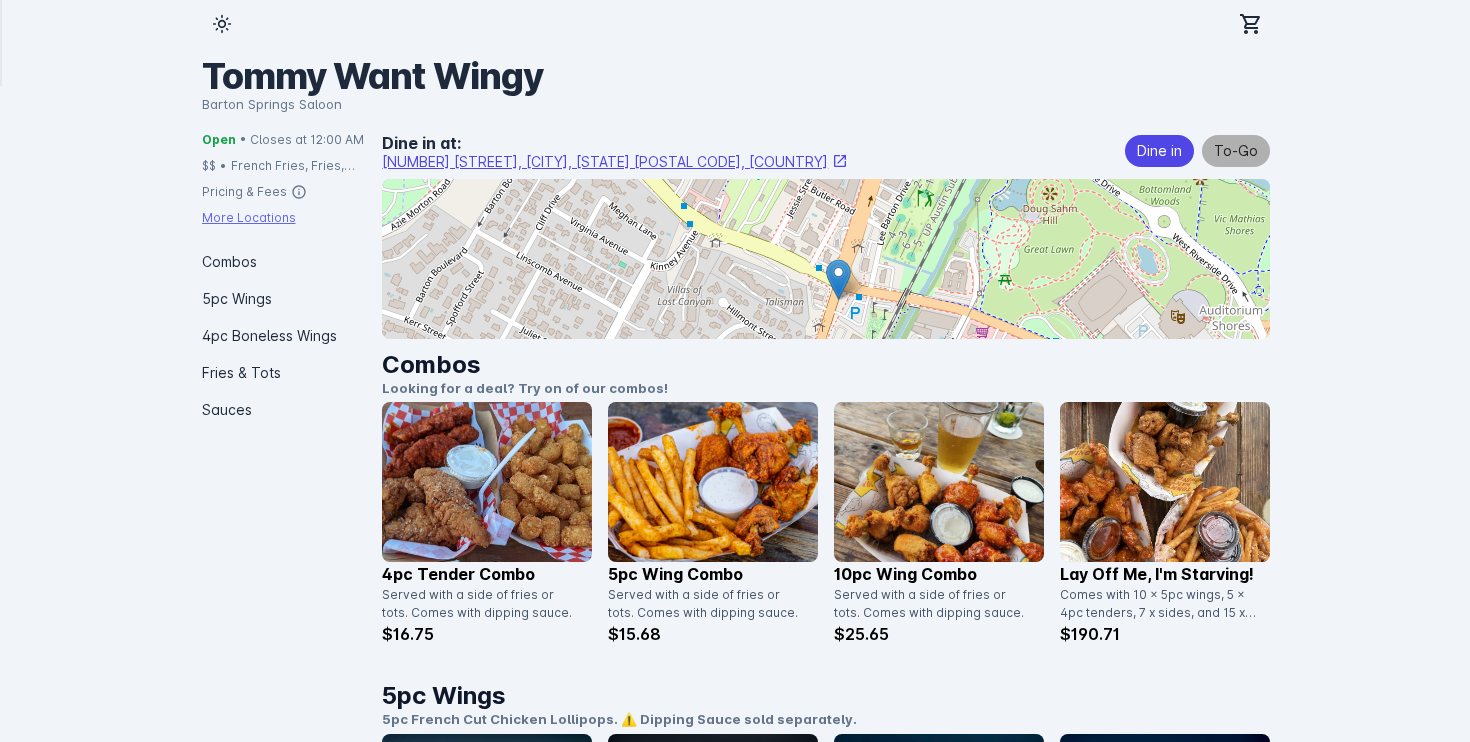 click on "To-Go" at bounding box center [1236, 151] 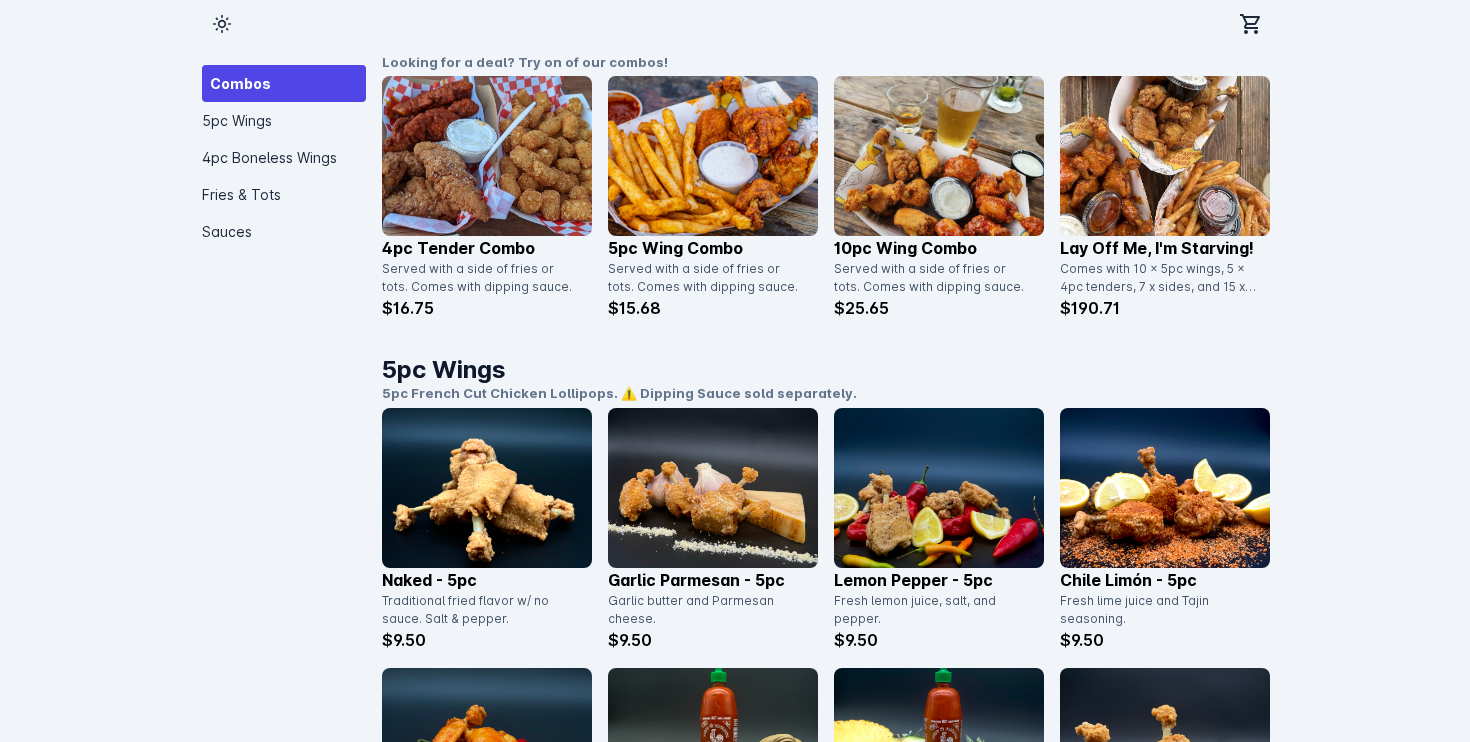 scroll, scrollTop: 593, scrollLeft: 0, axis: vertical 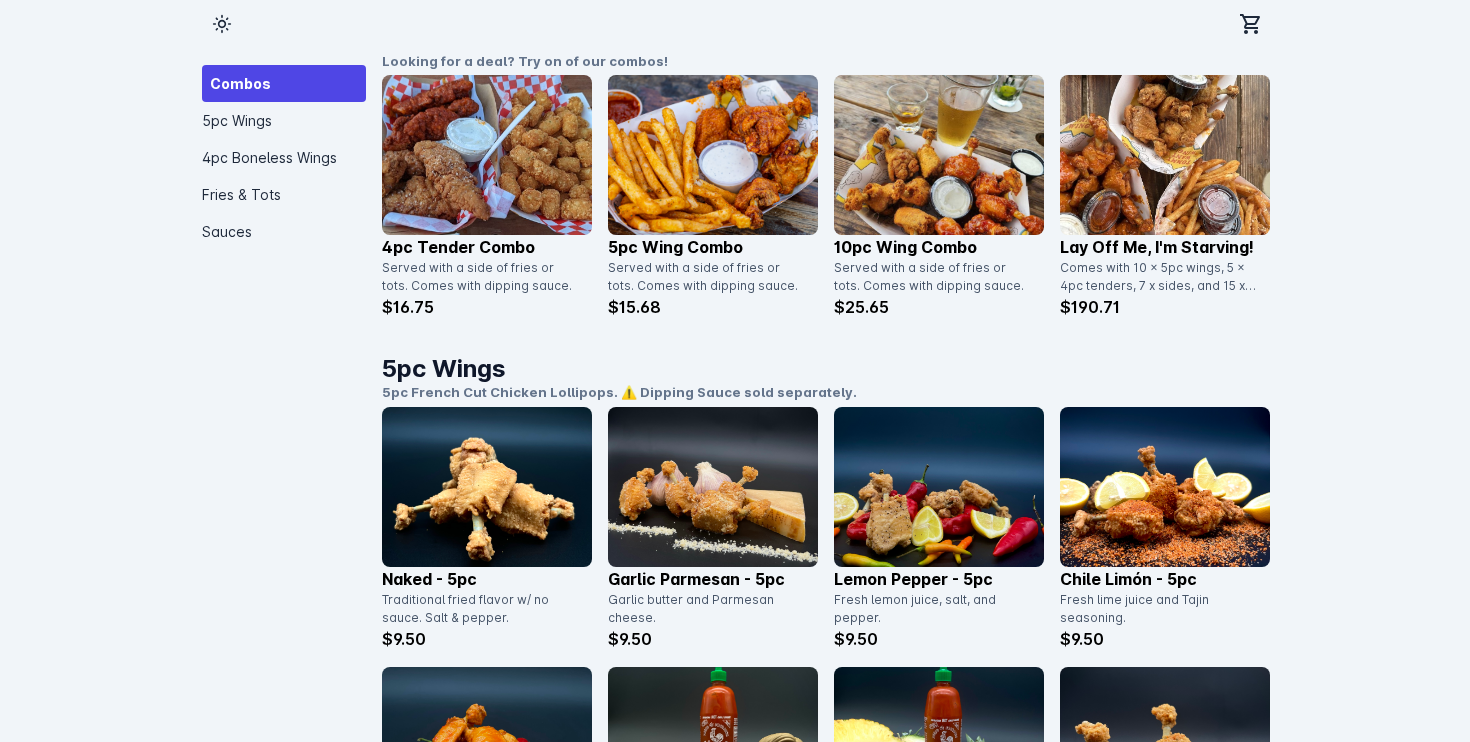 click 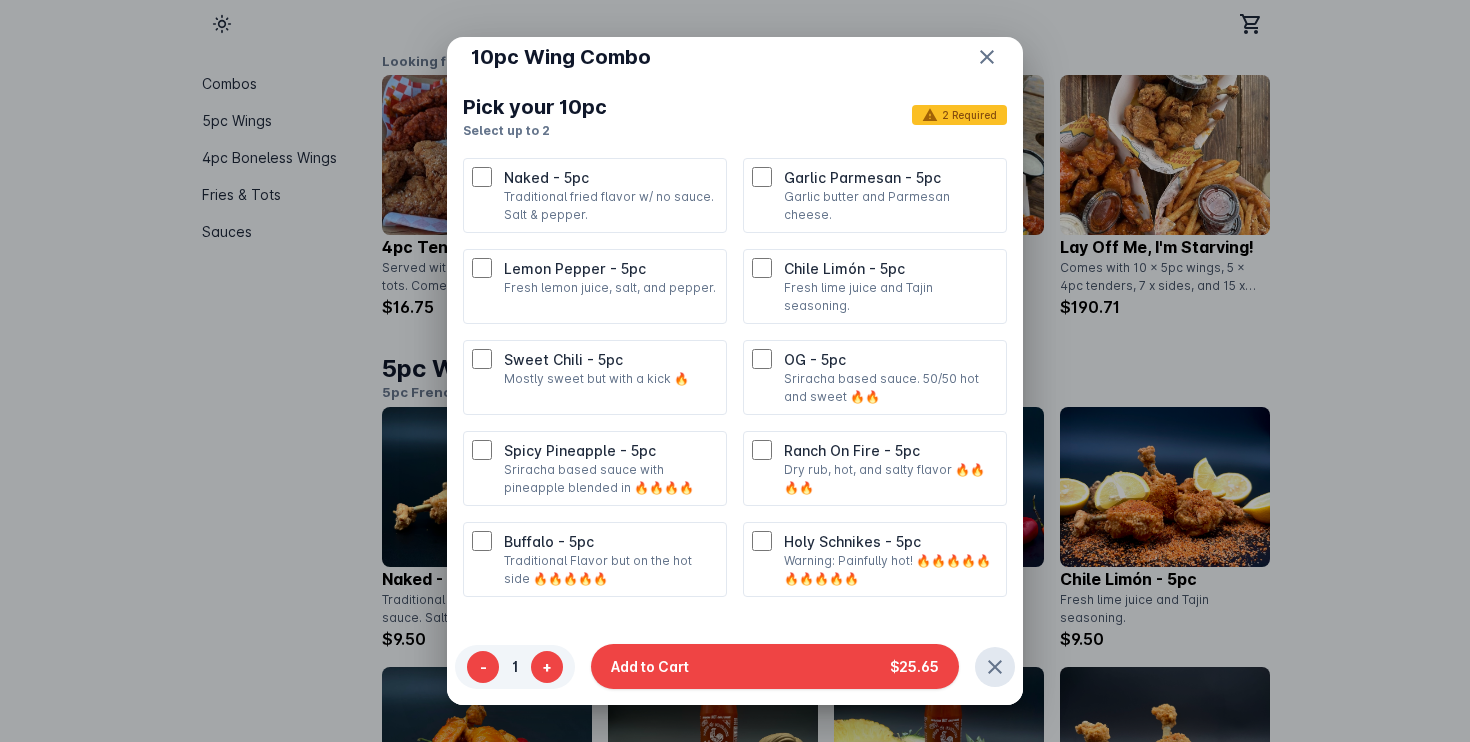 scroll, scrollTop: 393, scrollLeft: 0, axis: vertical 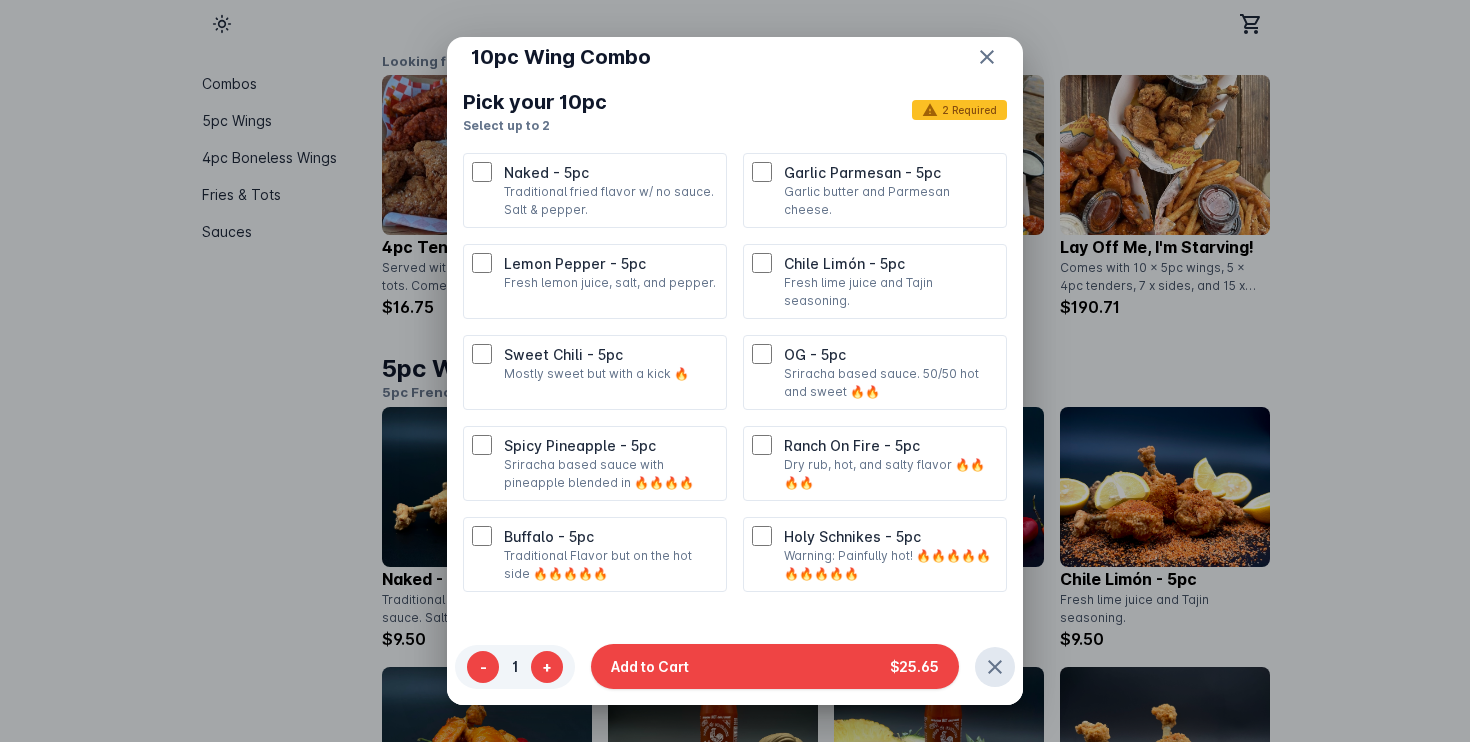 click on "OG - 5pc   Sriracha based sauce. 50/50 hot and sweet 🔥🔥" at bounding box center [875, 372] 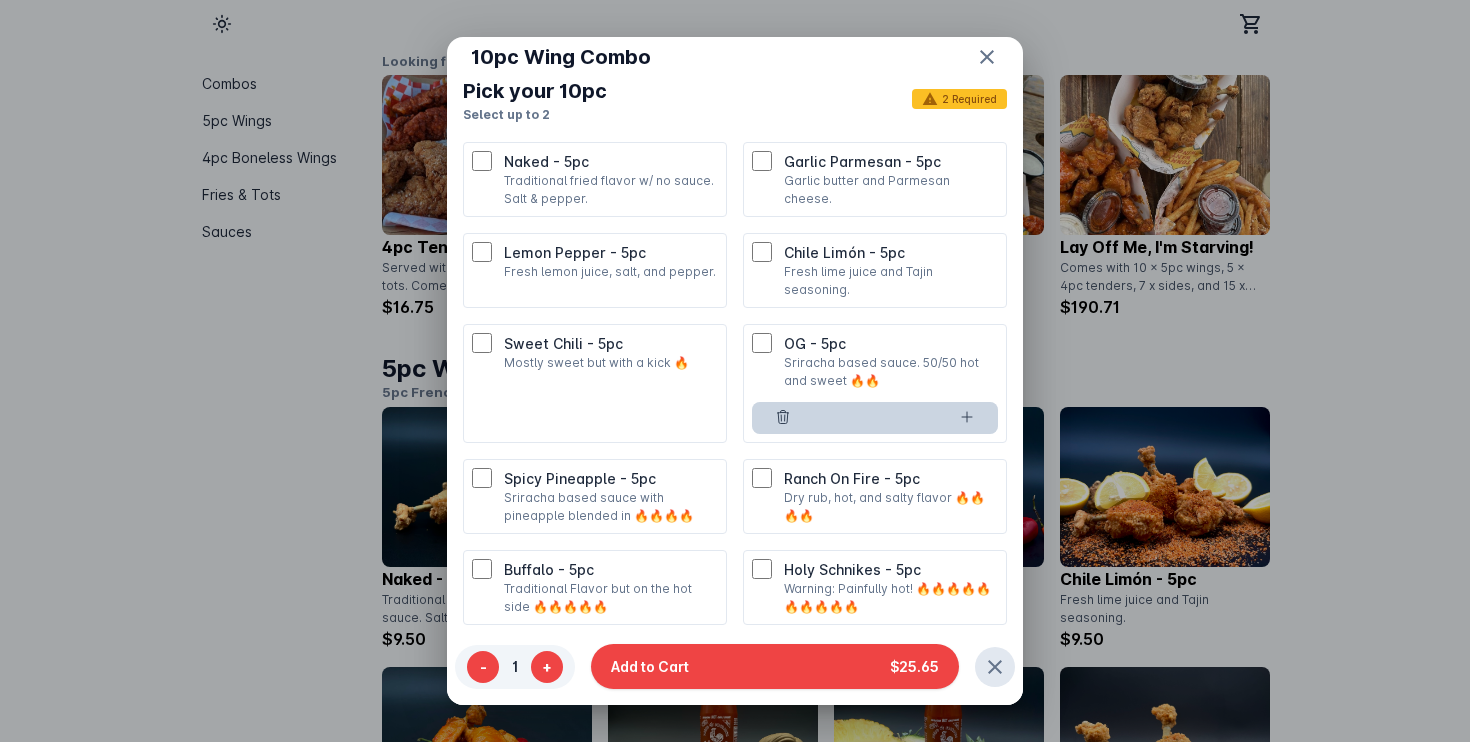 scroll, scrollTop: 405, scrollLeft: 0, axis: vertical 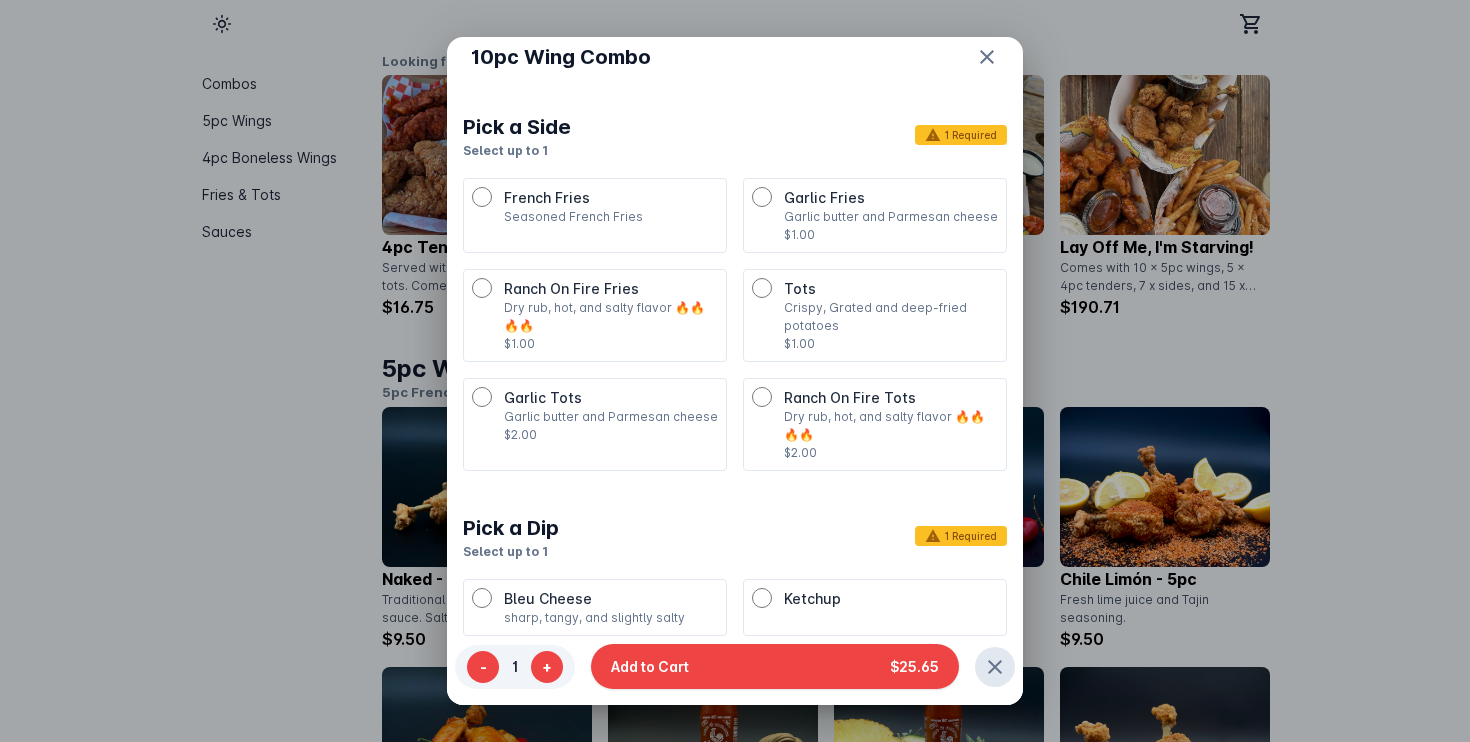 click on "Garlic Fries" at bounding box center [824, 197] 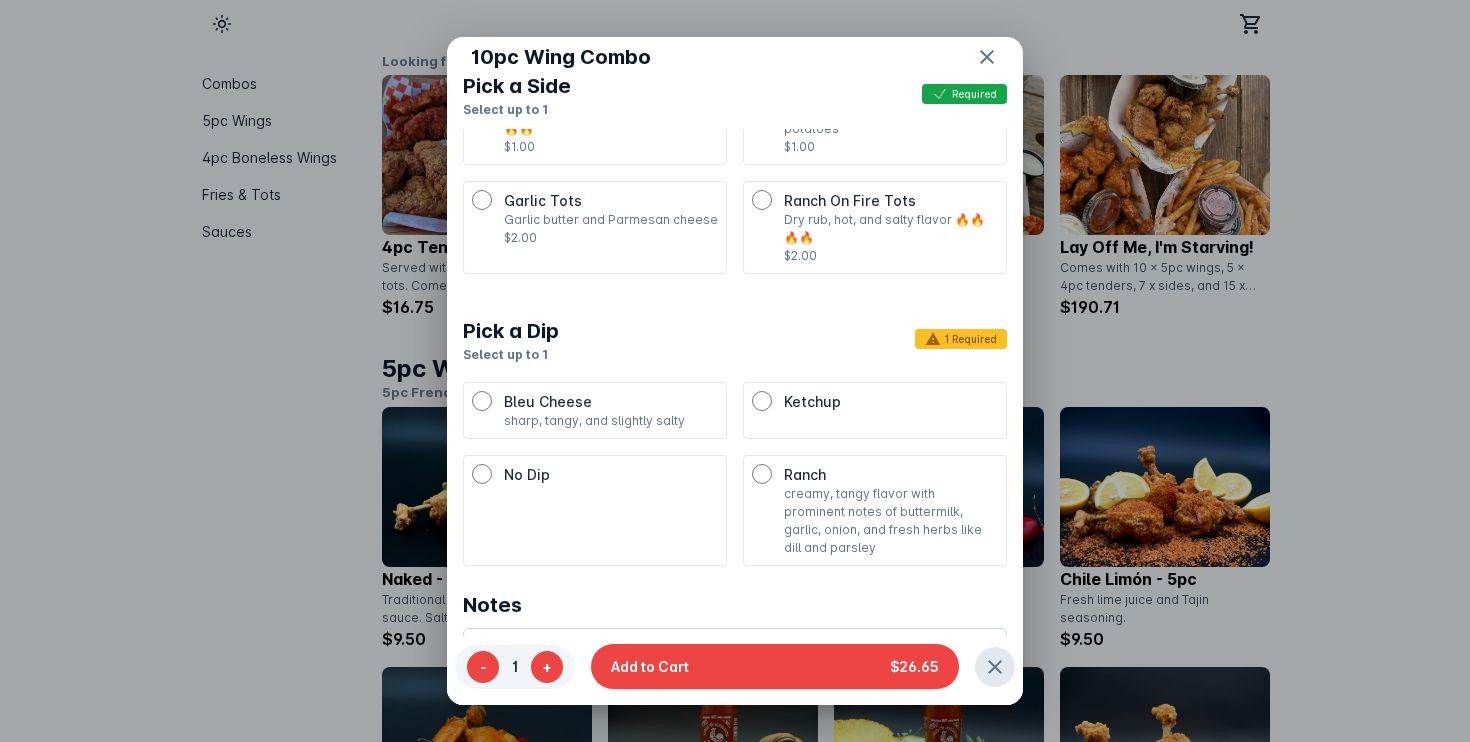 scroll, scrollTop: 1183, scrollLeft: 0, axis: vertical 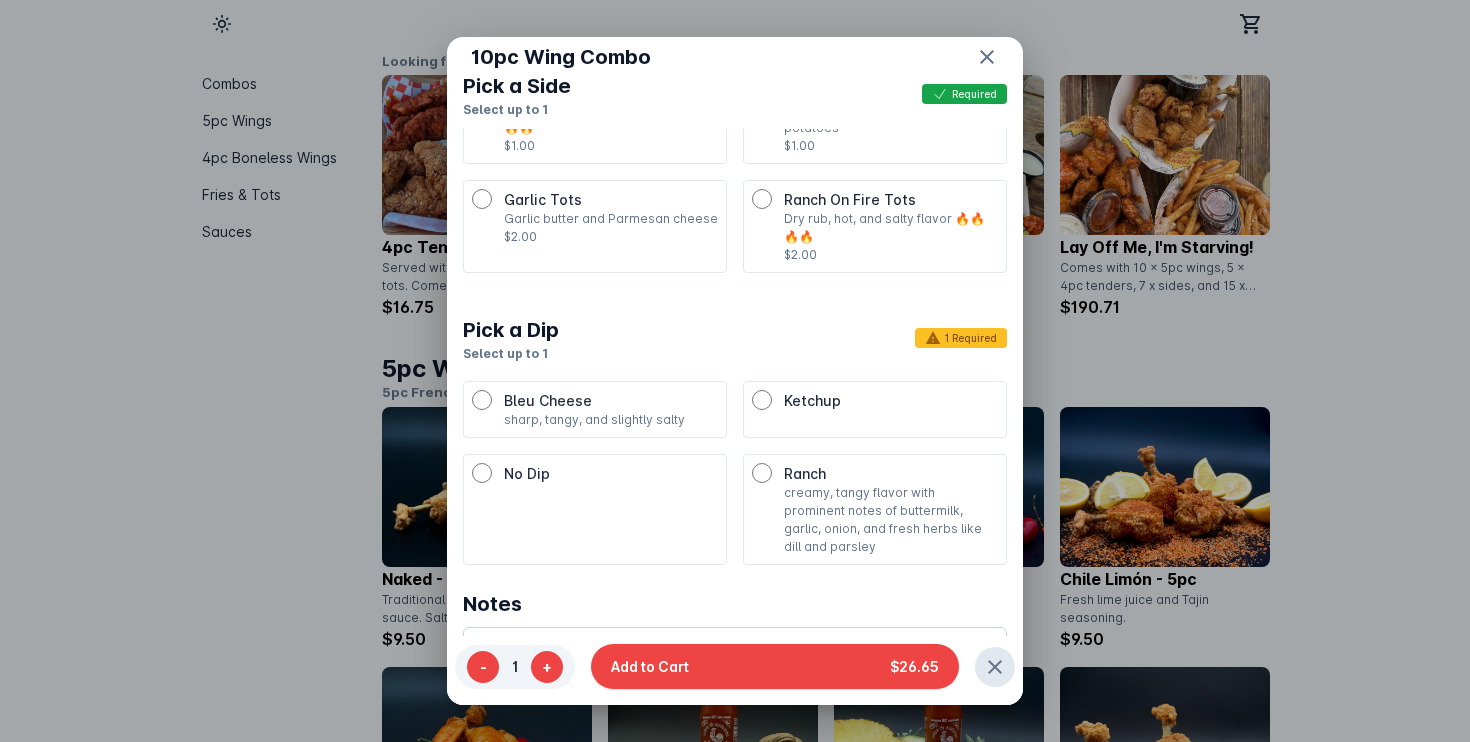 click on "Ranch   creamy, tangy flavor with prominent notes of buttermilk, garlic, onion, and fresh herbs like dill and parsley" at bounding box center [875, 509] 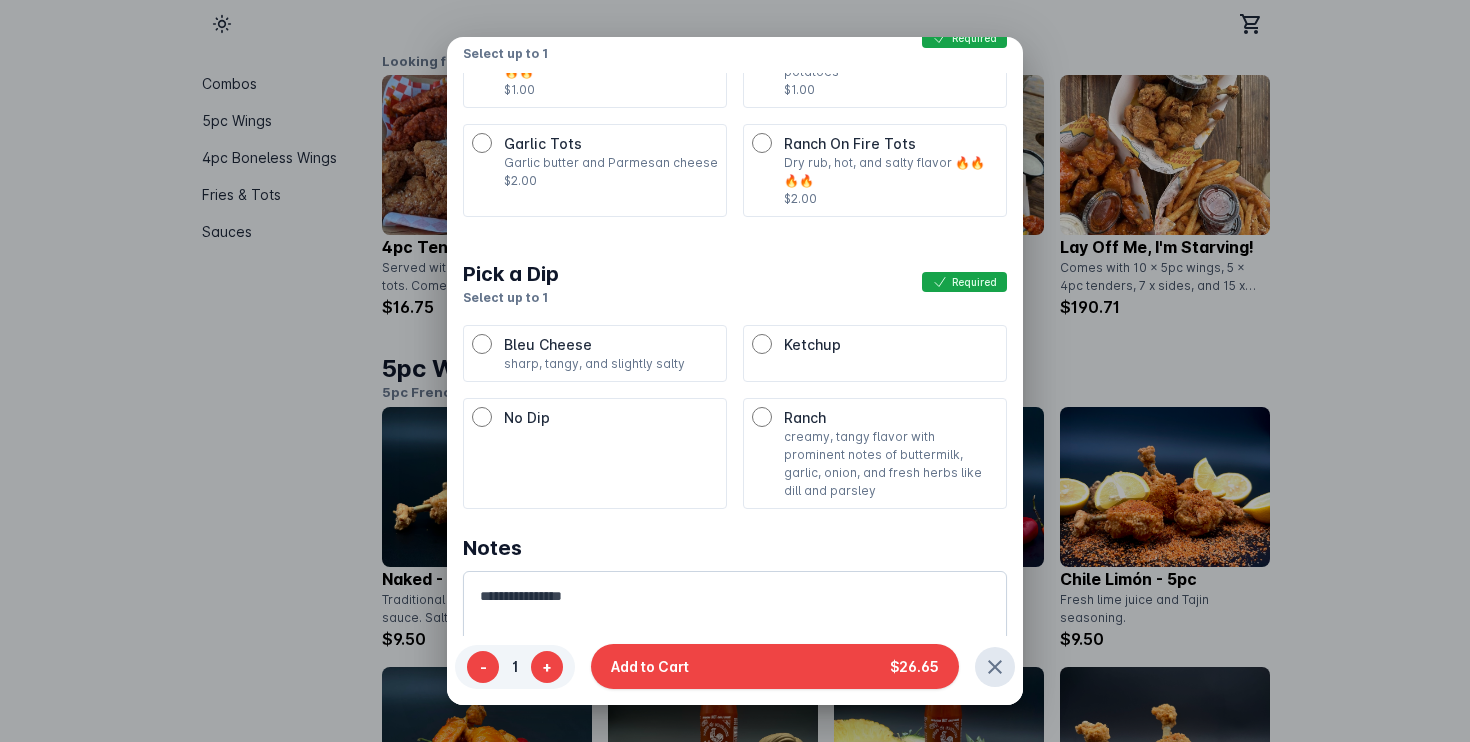 scroll, scrollTop: 65, scrollLeft: 0, axis: vertical 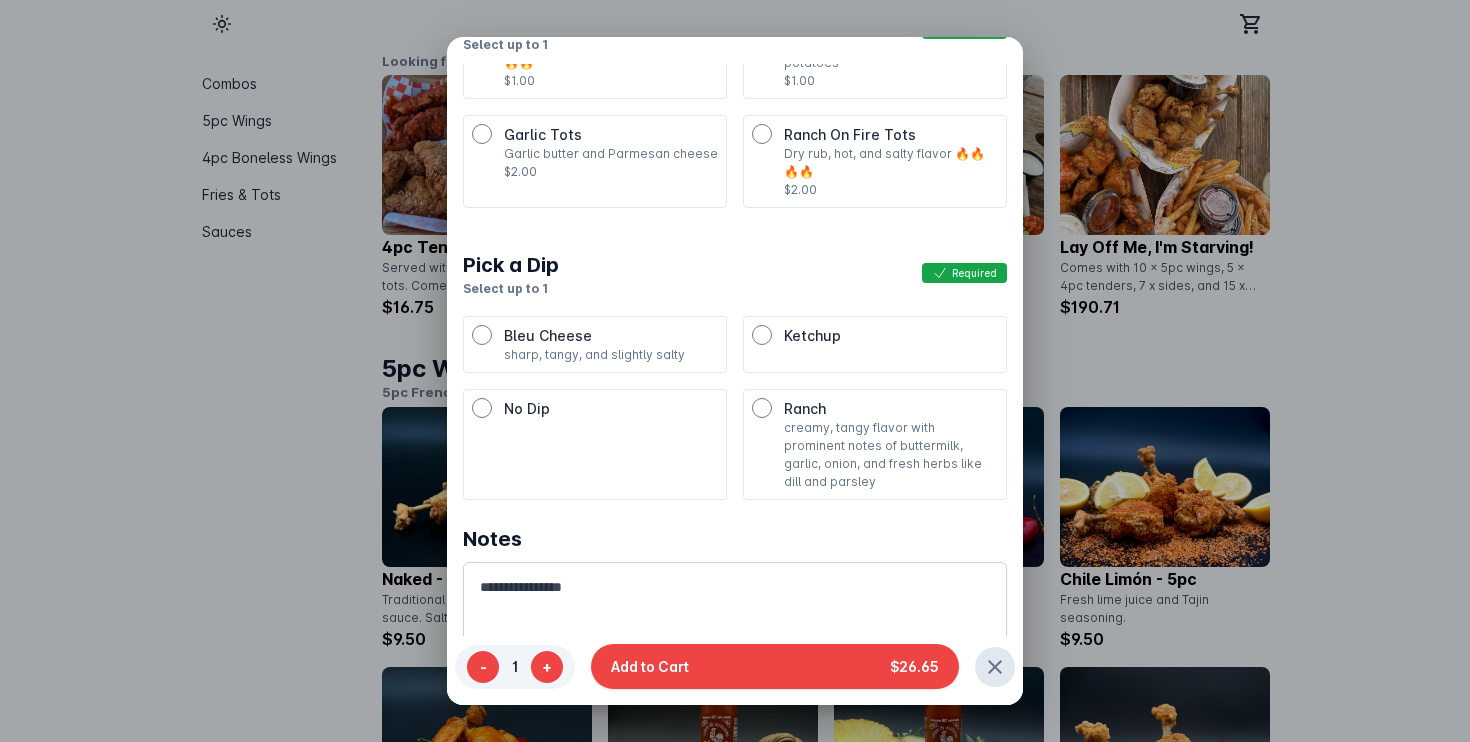 click on "Ranch   creamy, tangy flavor with prominent notes of buttermilk, garlic, onion, and fresh herbs like dill and parsley" at bounding box center [875, 444] 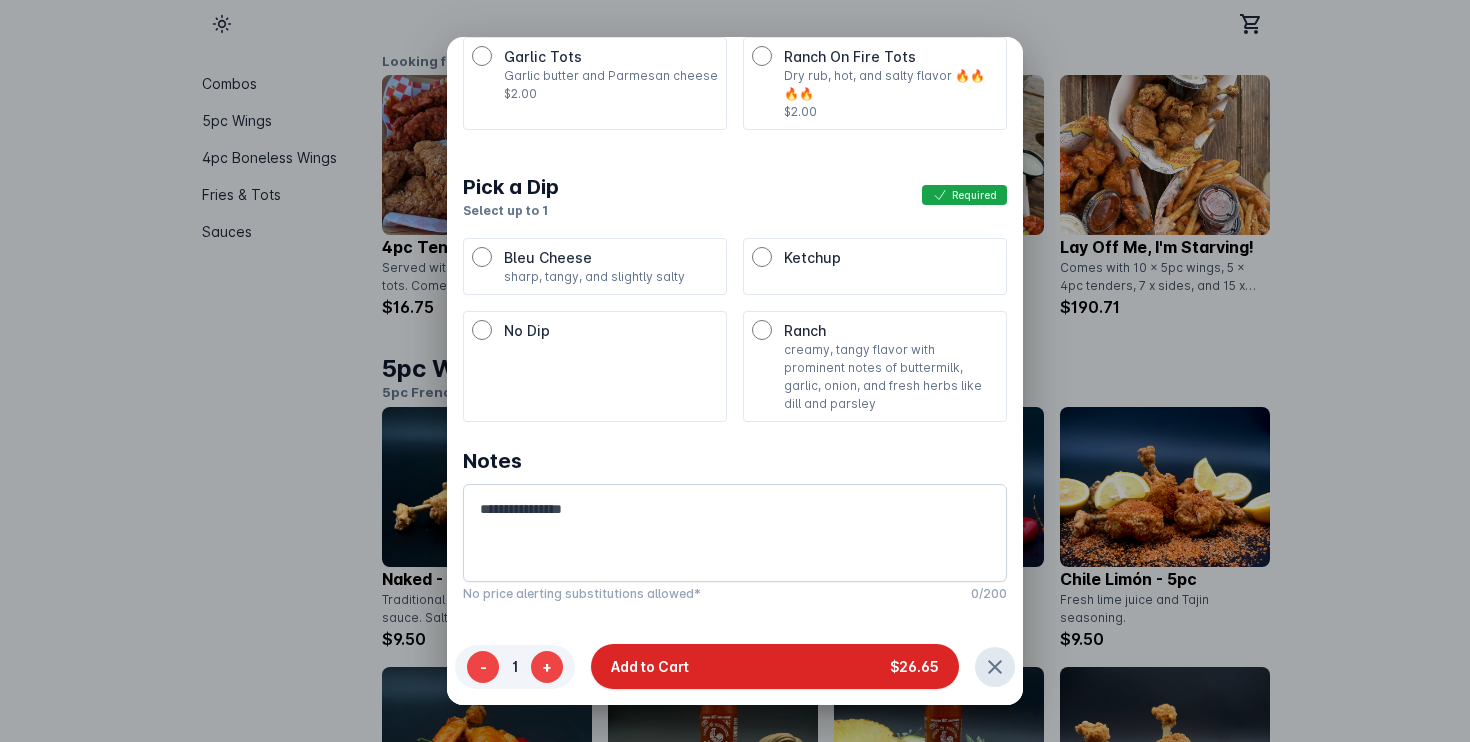 click on "Add to Cart $26.65" at bounding box center (775, 666) 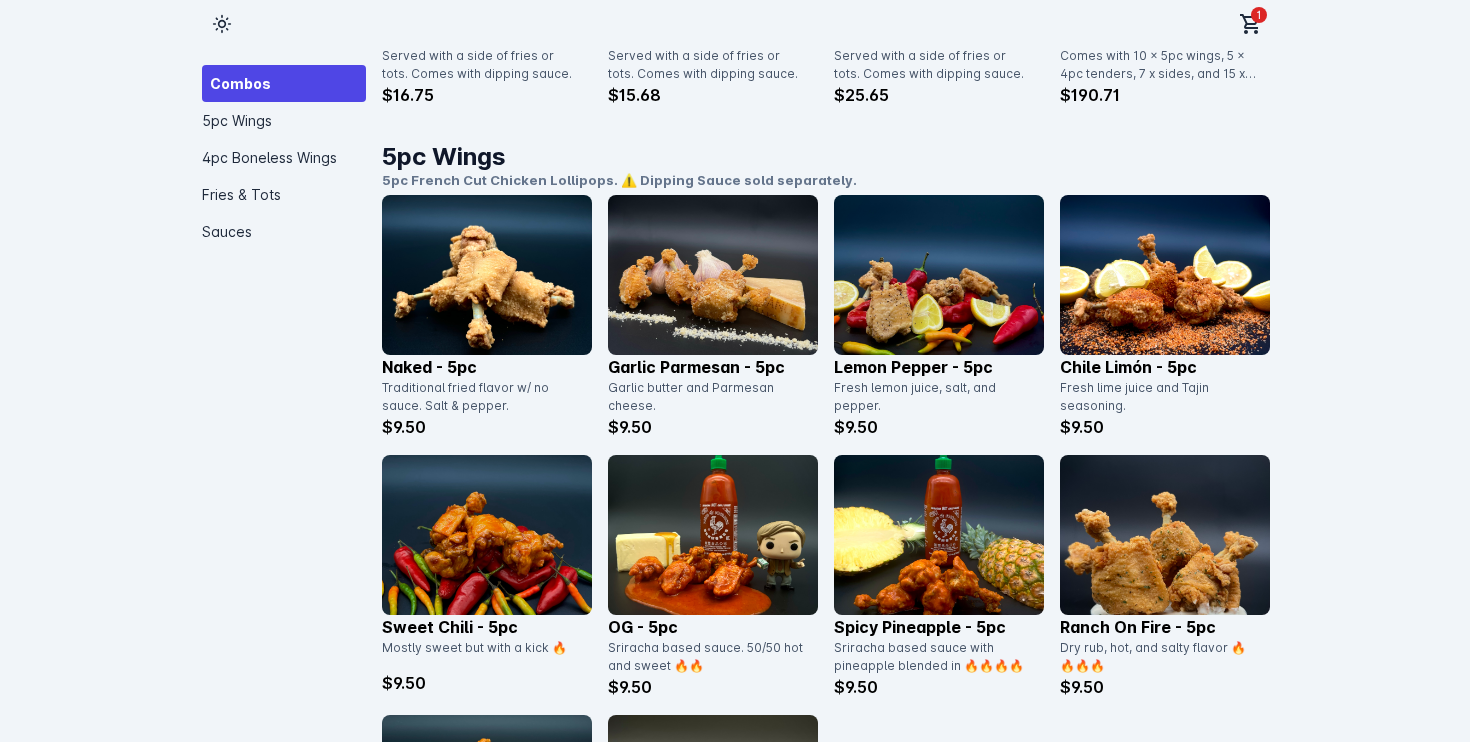 scroll, scrollTop: 806, scrollLeft: 0, axis: vertical 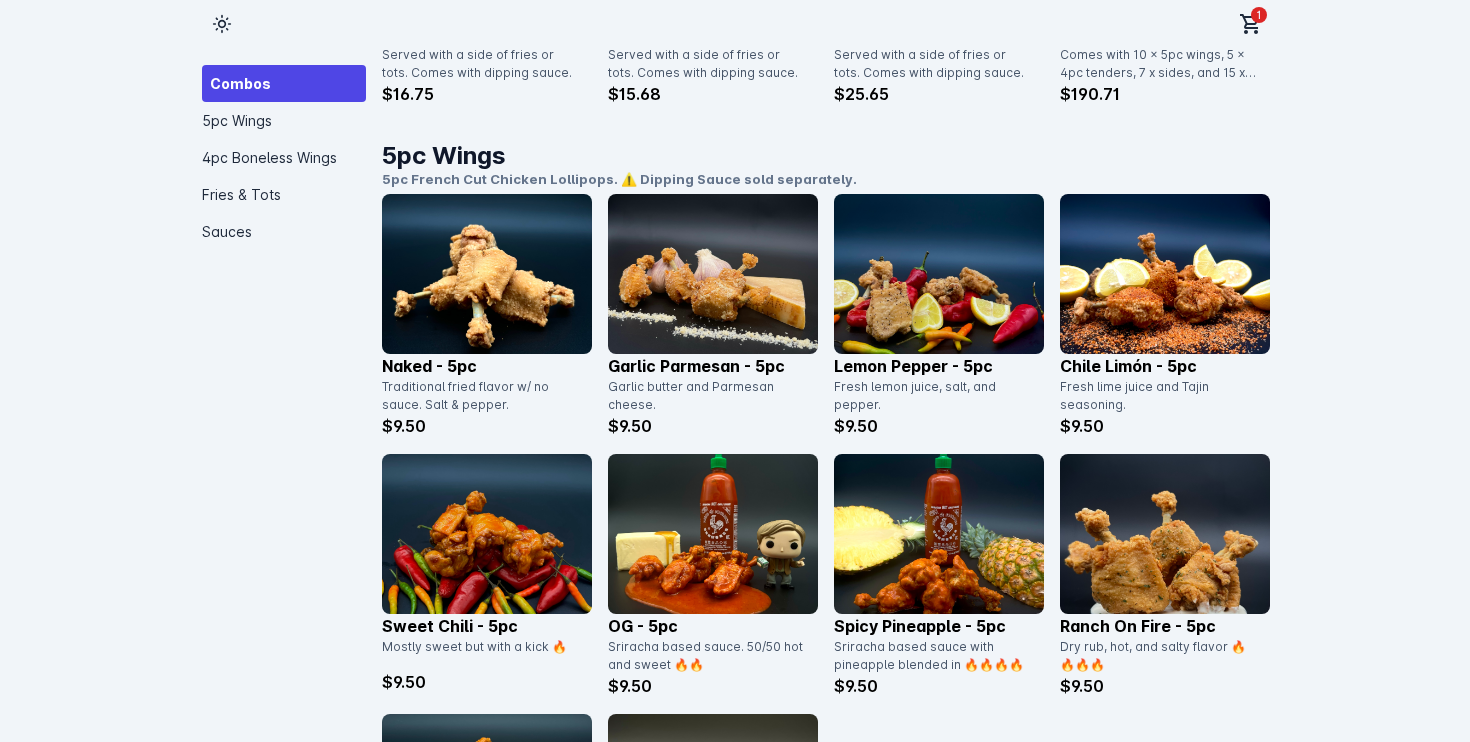 click 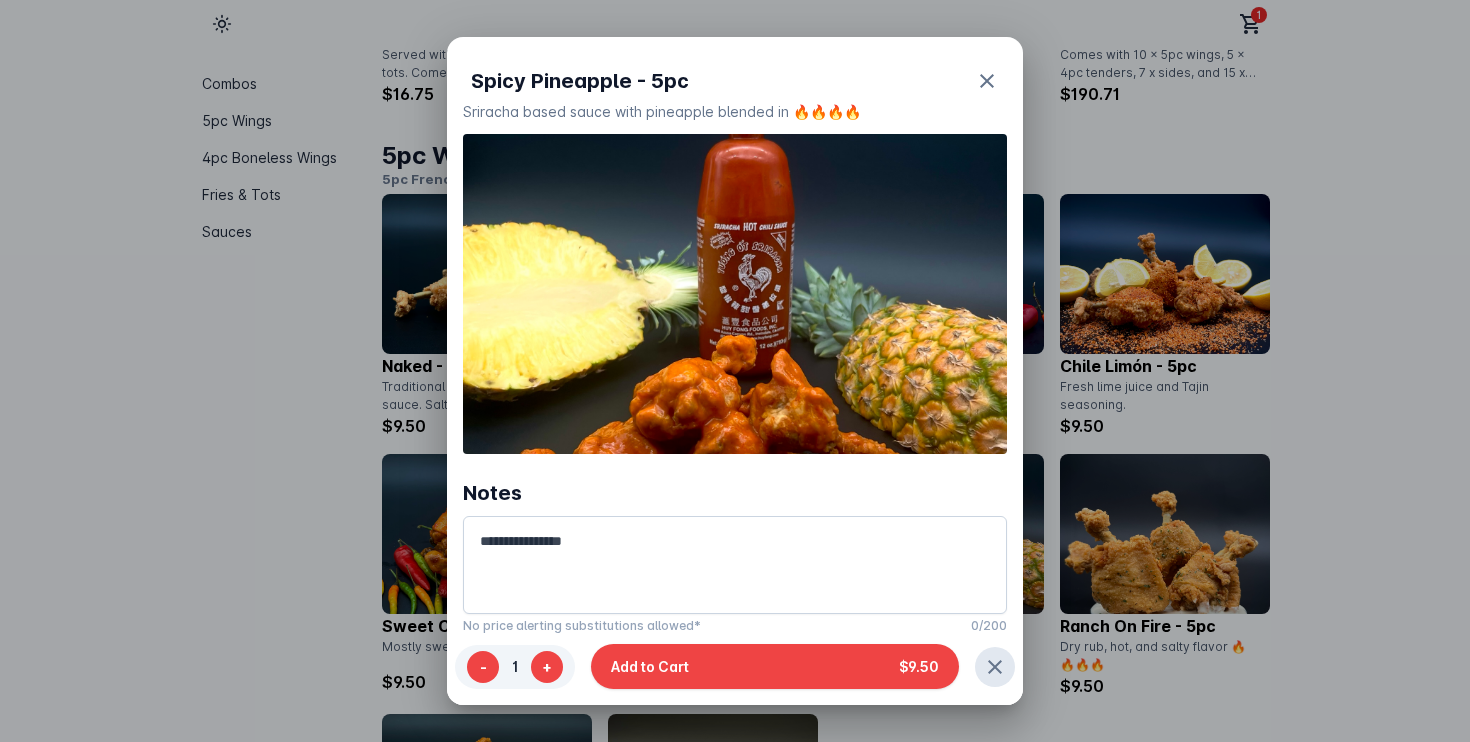 scroll, scrollTop: 0, scrollLeft: 0, axis: both 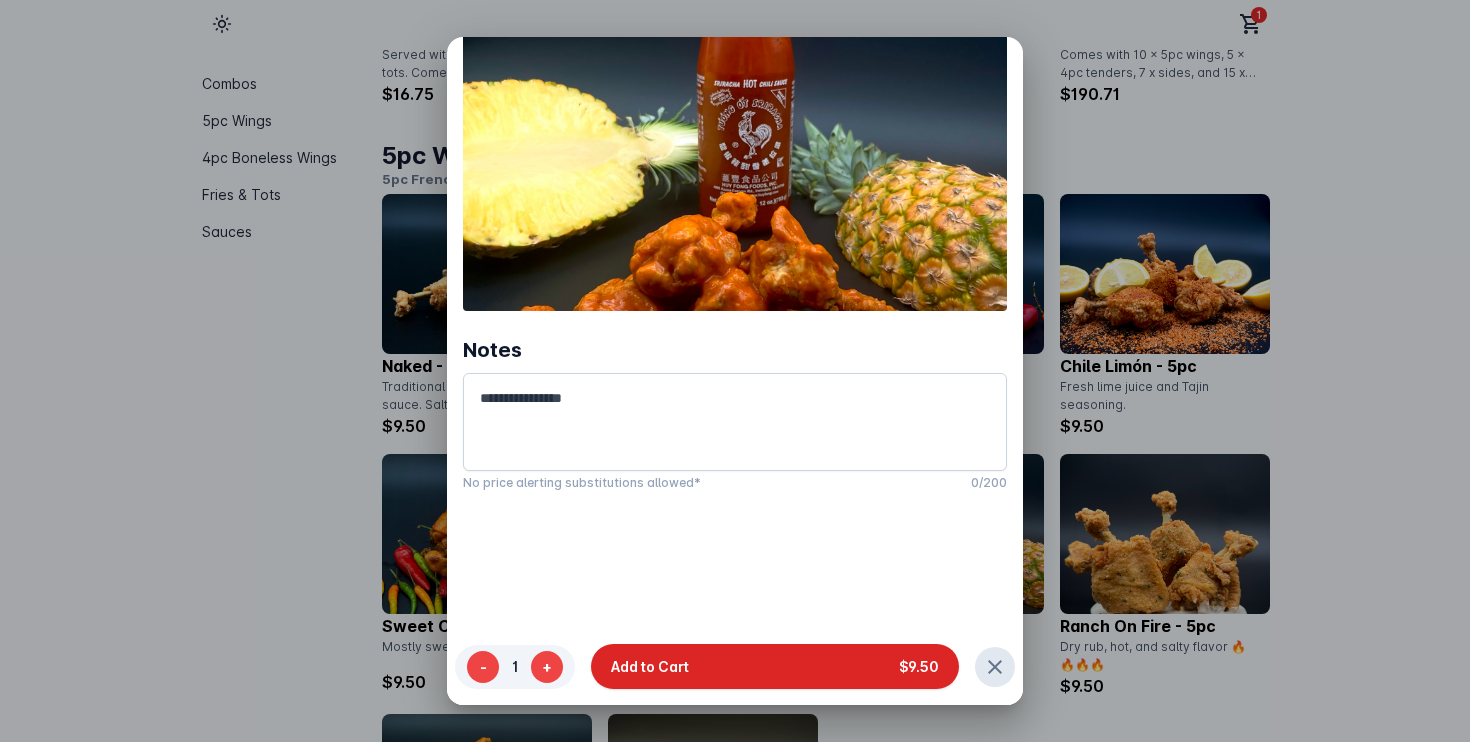 click on "Add to Cart $9.50" at bounding box center [775, 666] 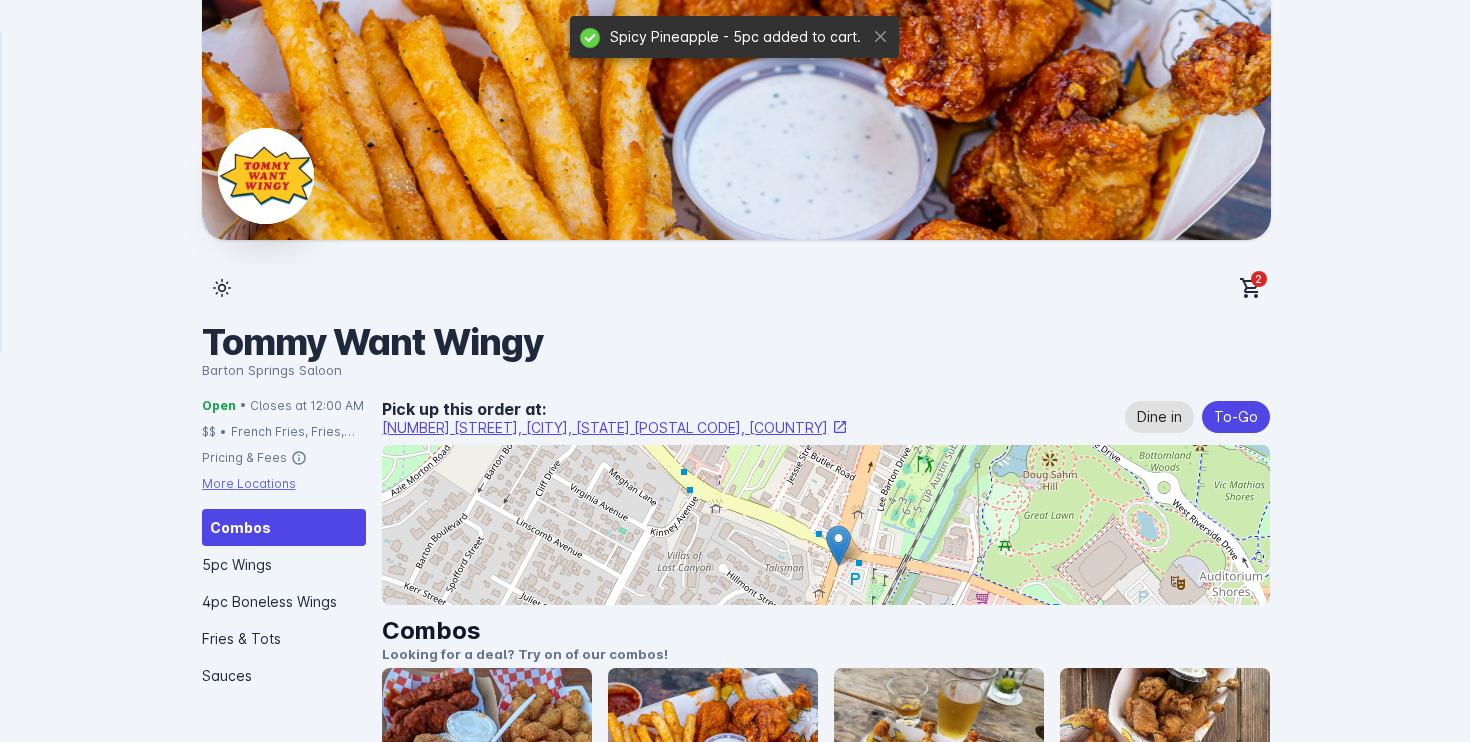 scroll, scrollTop: 806, scrollLeft: 0, axis: vertical 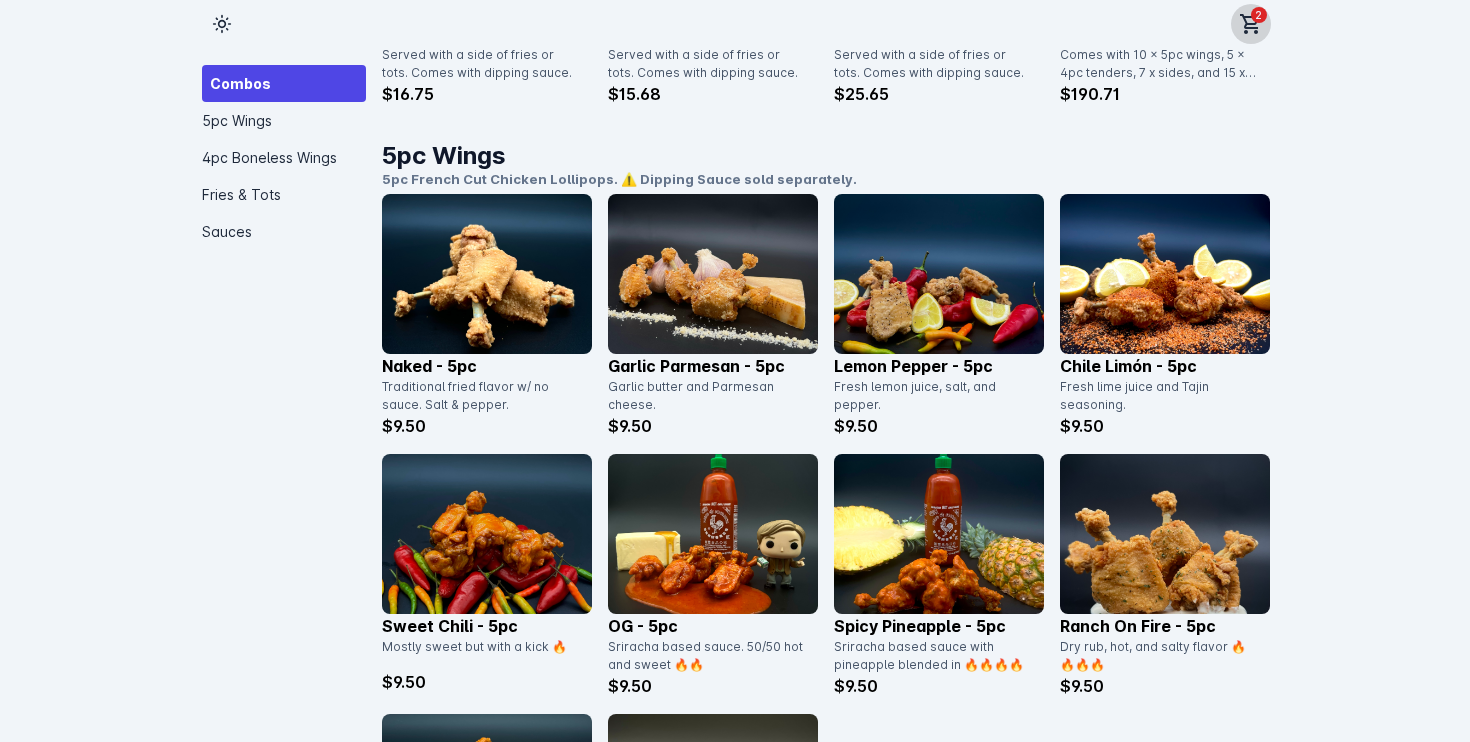 click 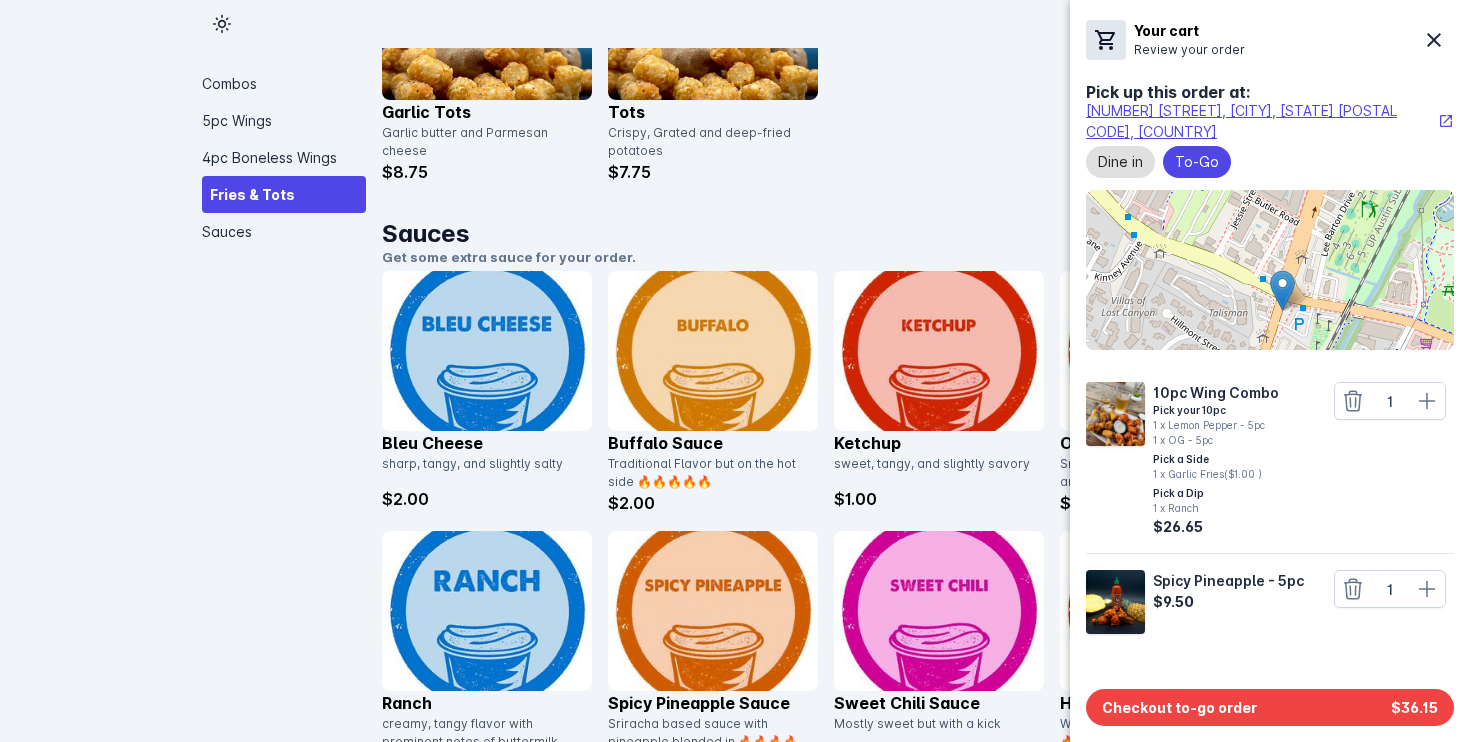 scroll, scrollTop: 3025, scrollLeft: 0, axis: vertical 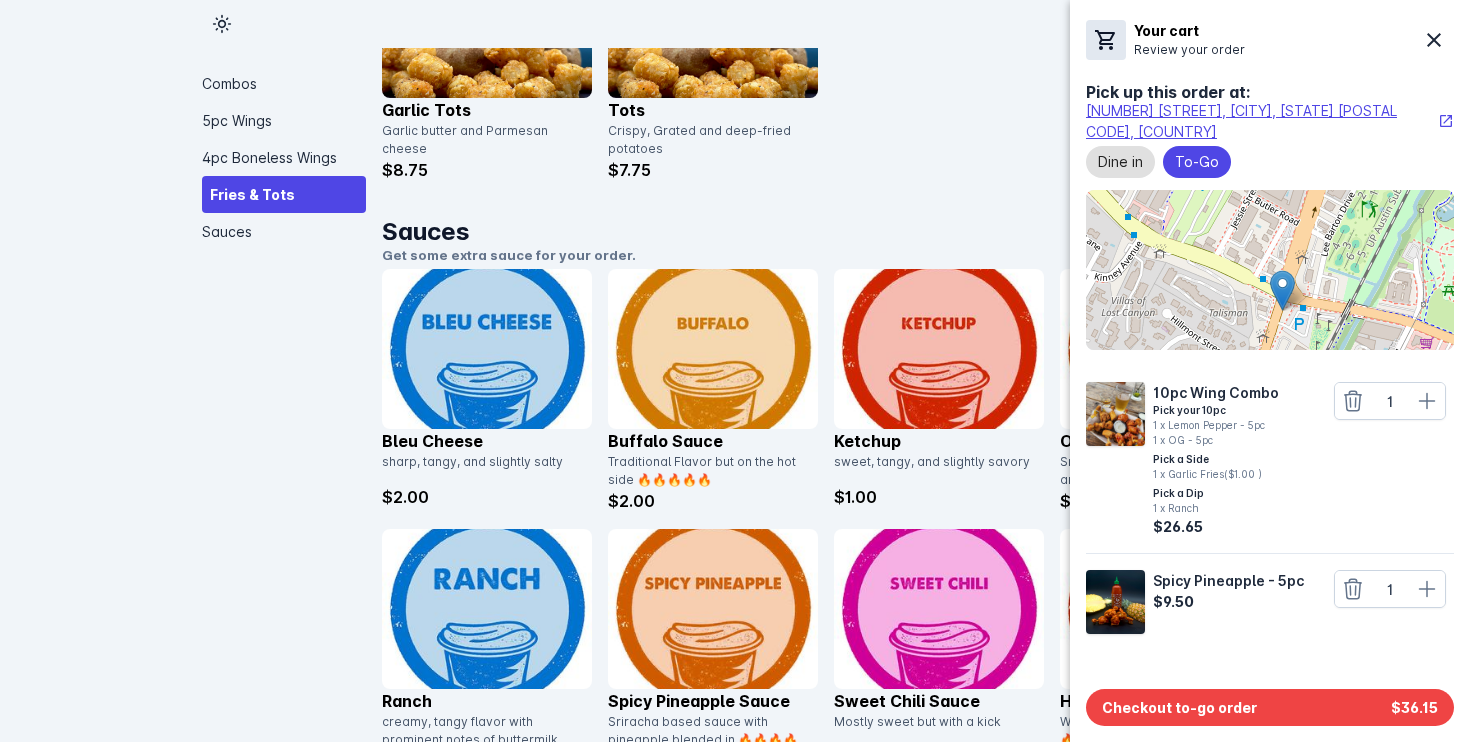 click 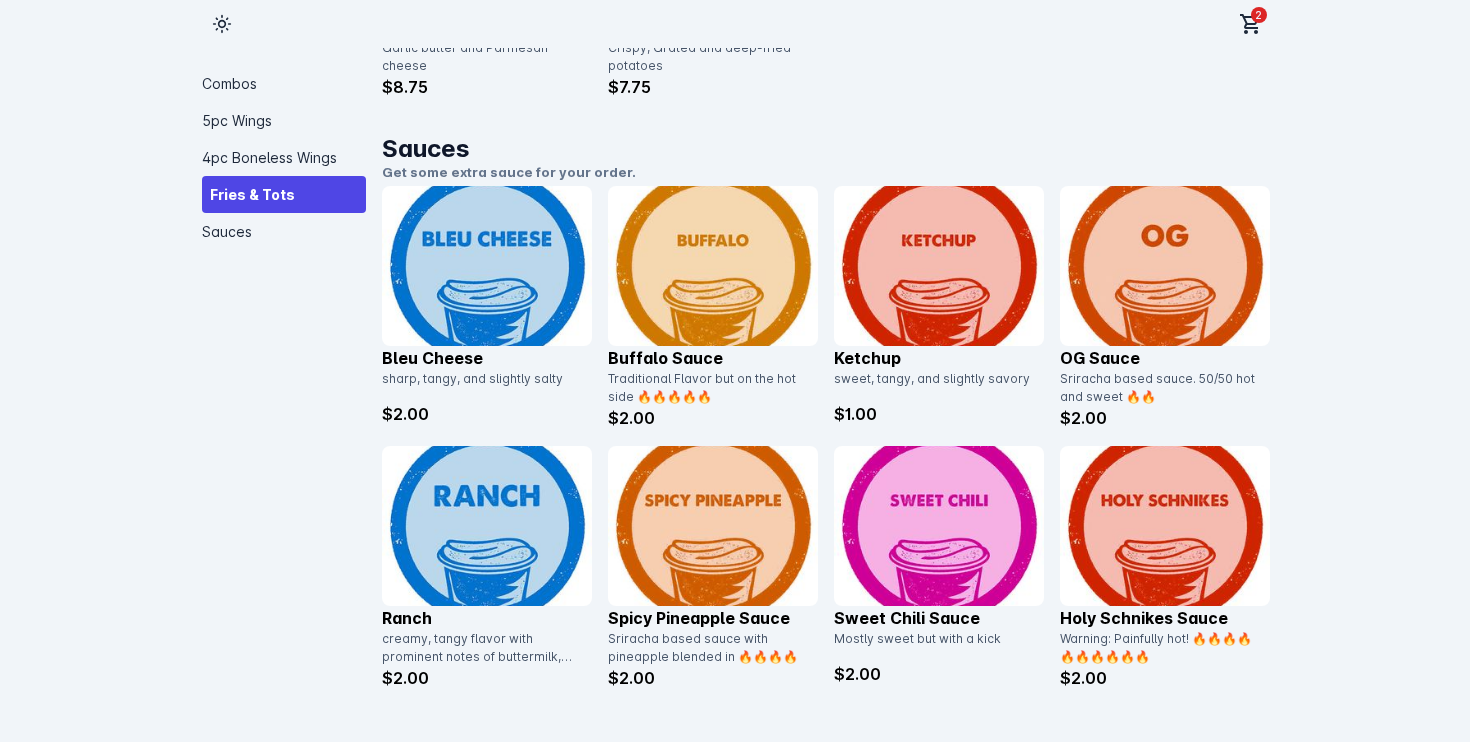 scroll, scrollTop: 3136, scrollLeft: 0, axis: vertical 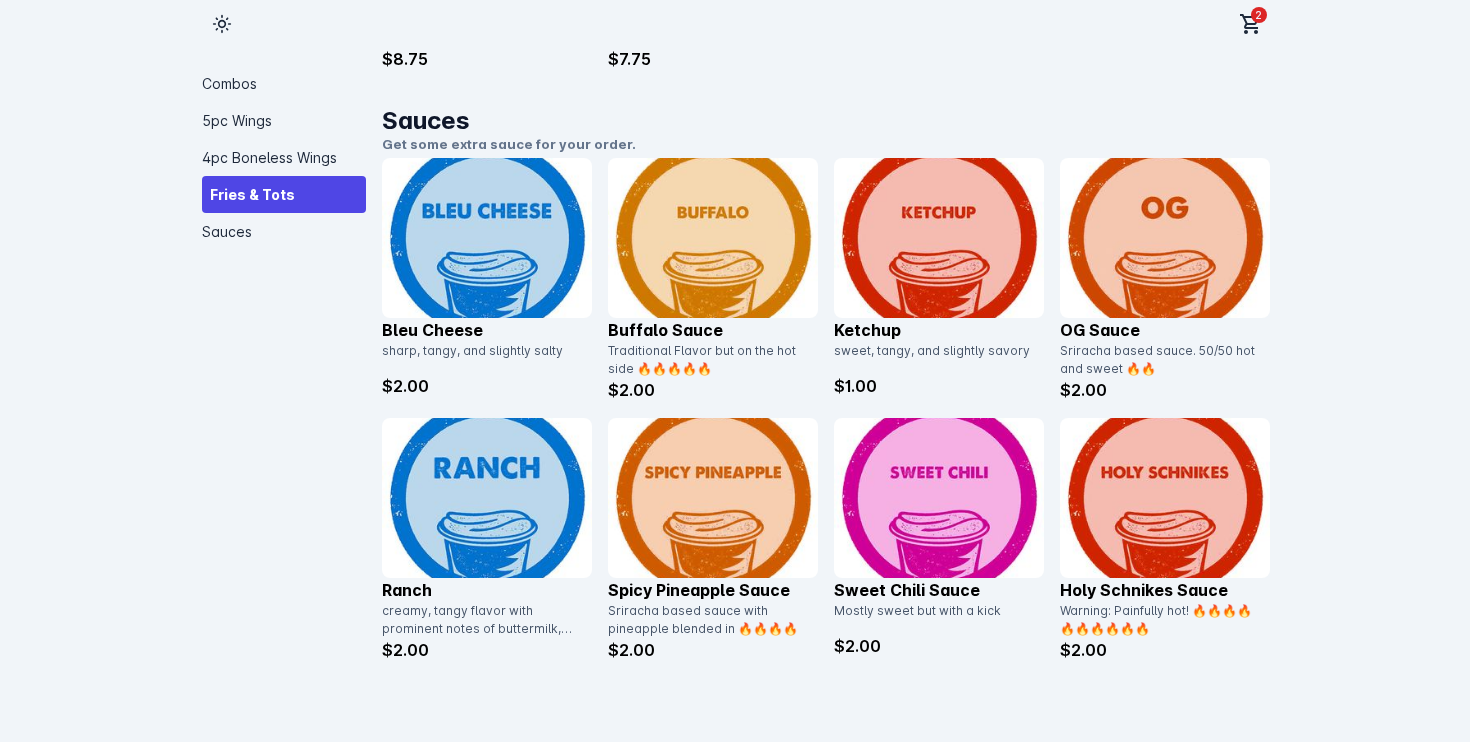 click 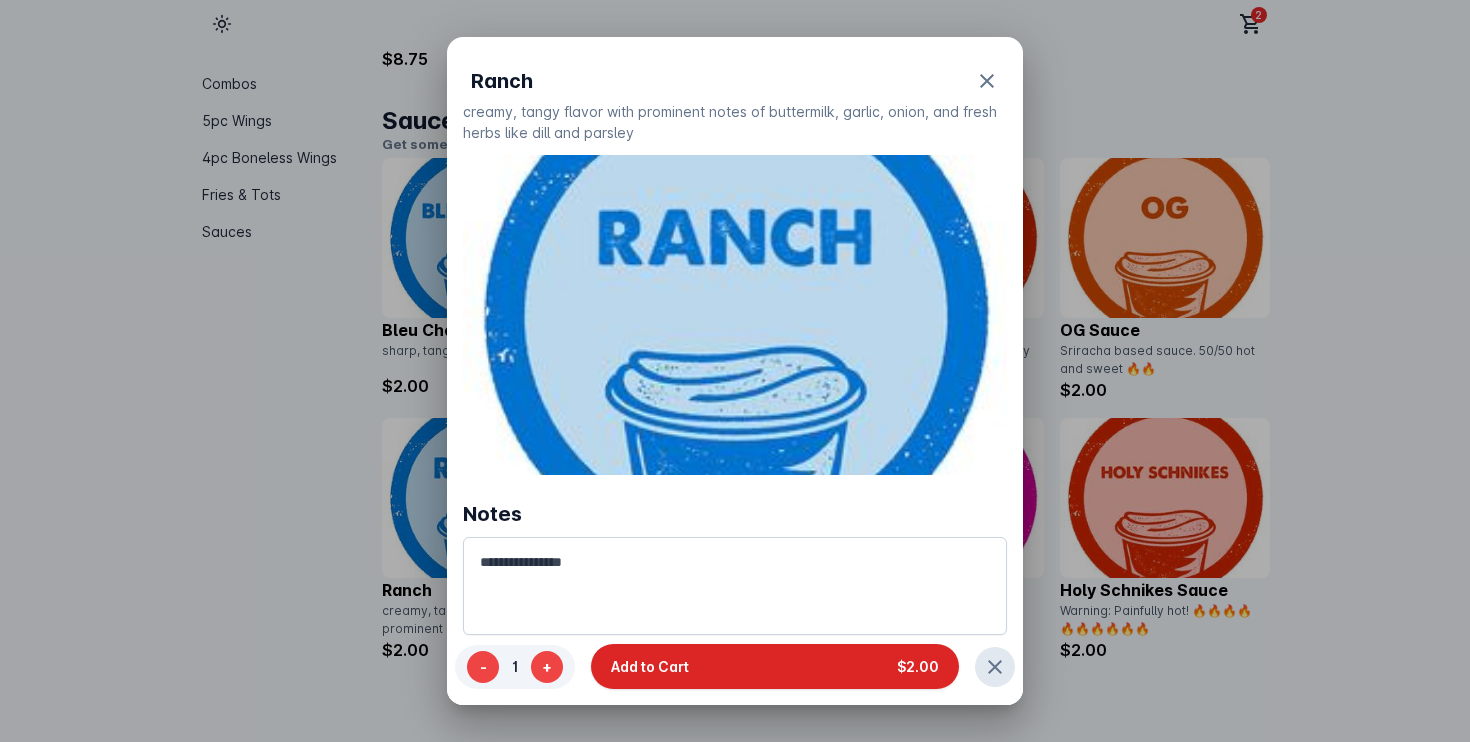 click on "Add to Cart $2.00" at bounding box center (775, 666) 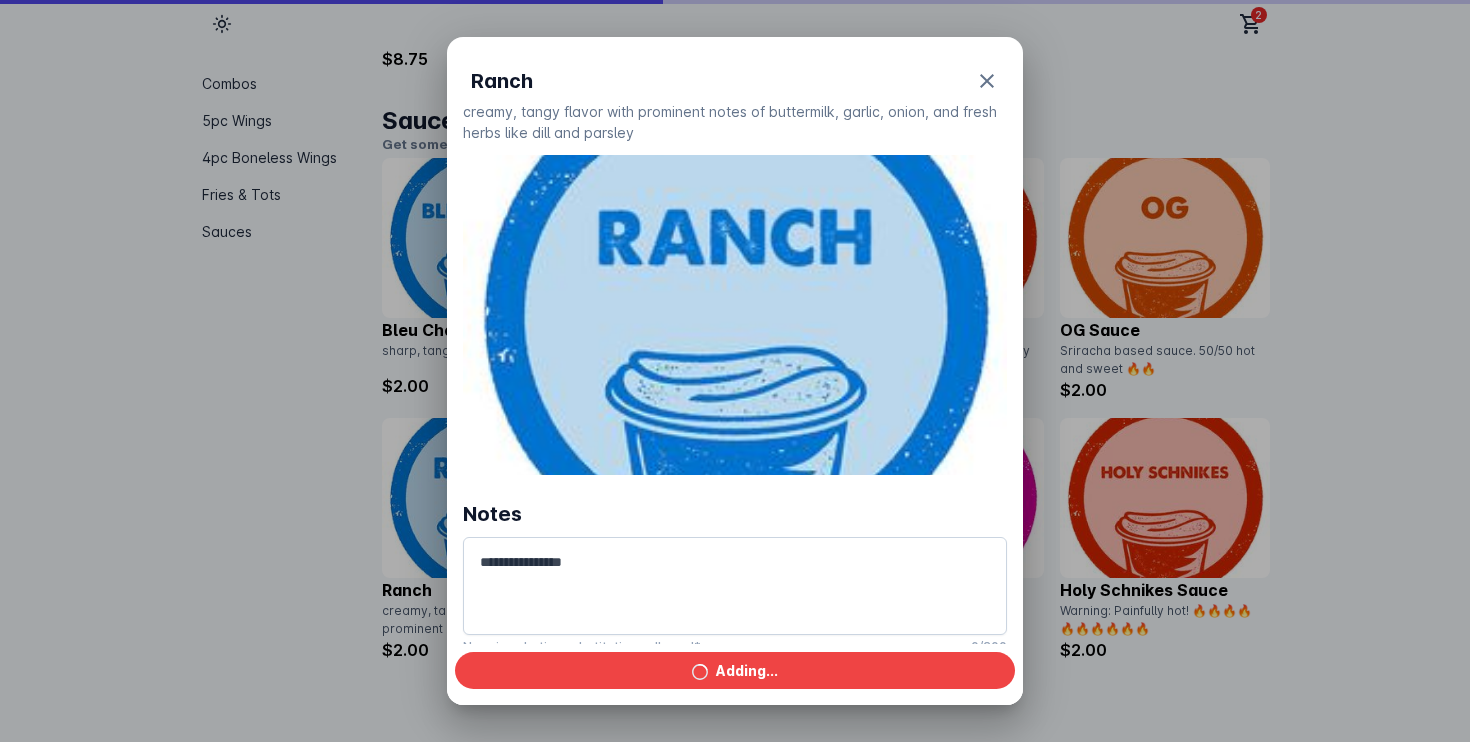 scroll, scrollTop: 3136, scrollLeft: 0, axis: vertical 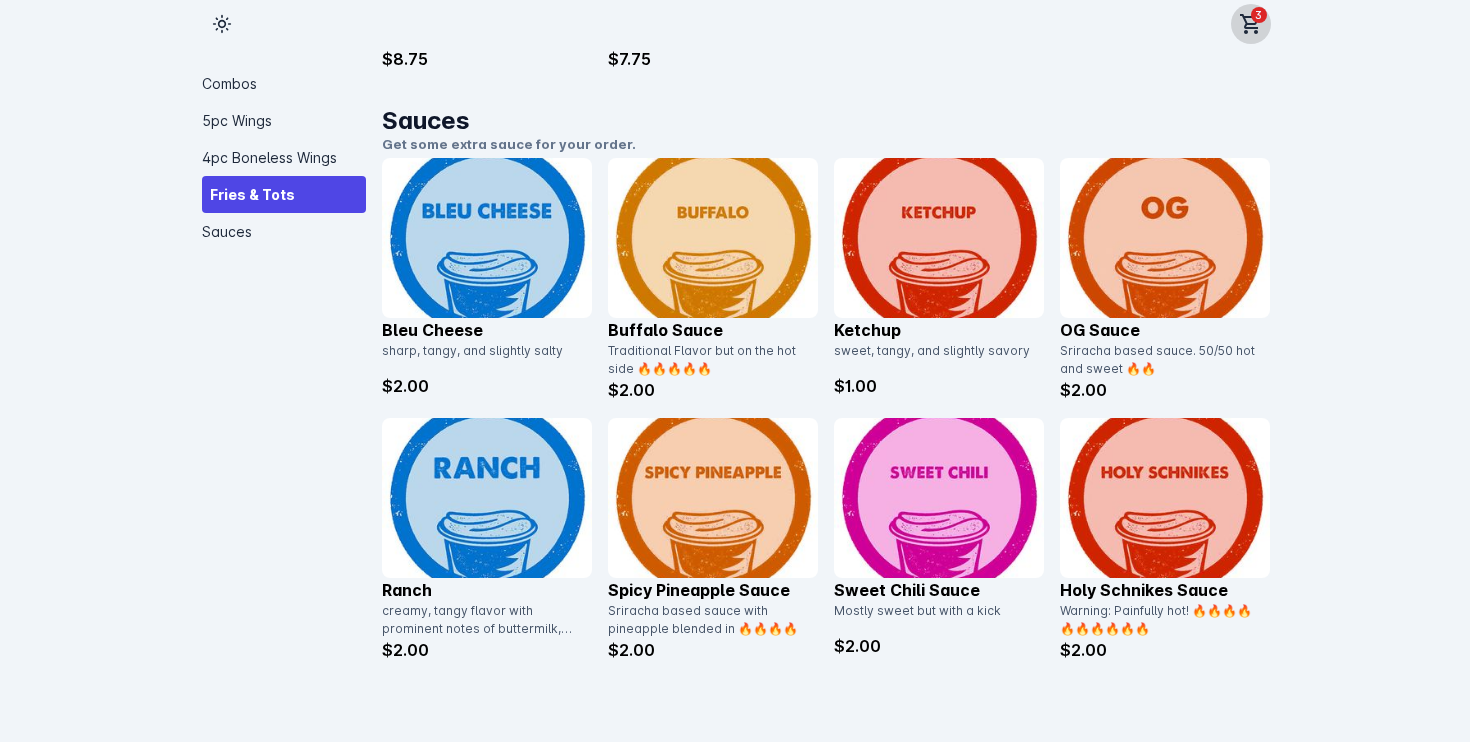 click 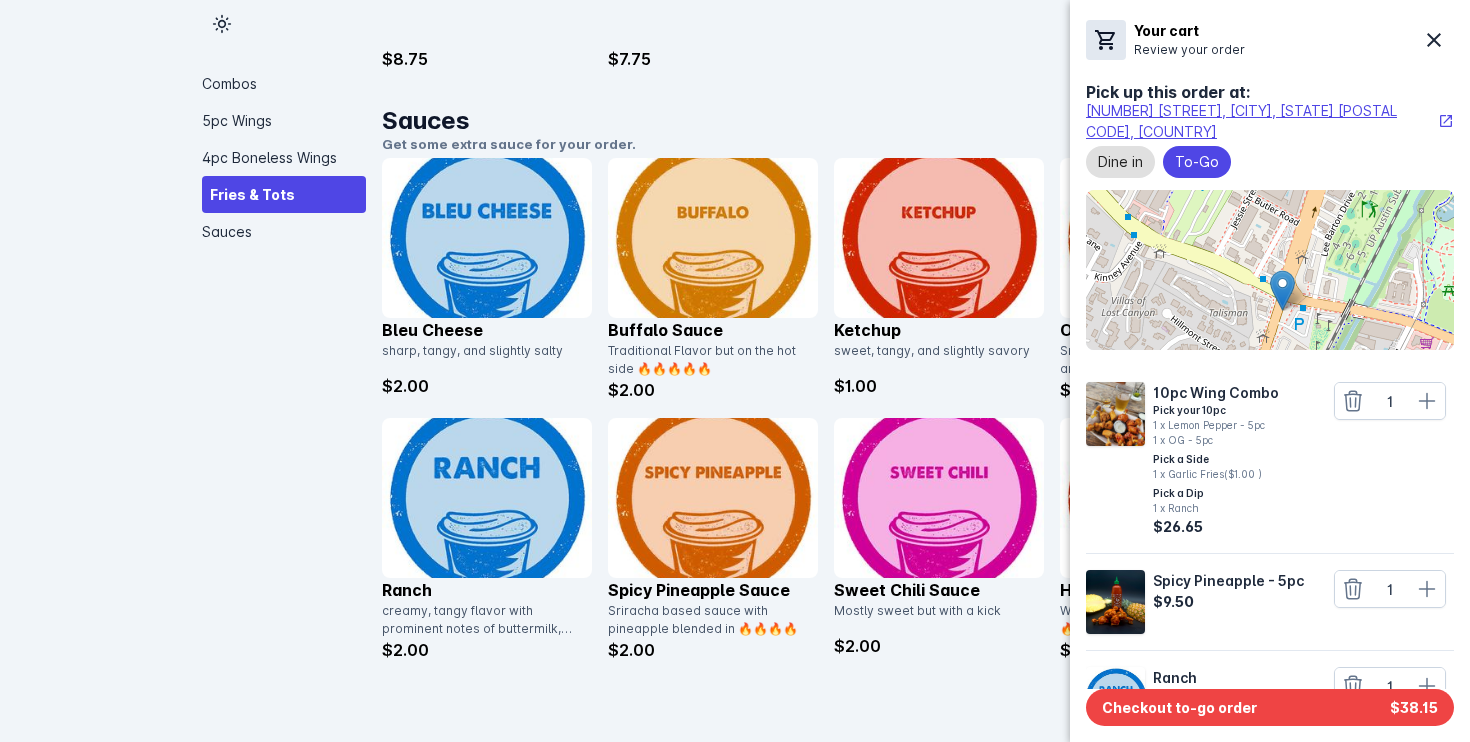 scroll, scrollTop: 53, scrollLeft: 0, axis: vertical 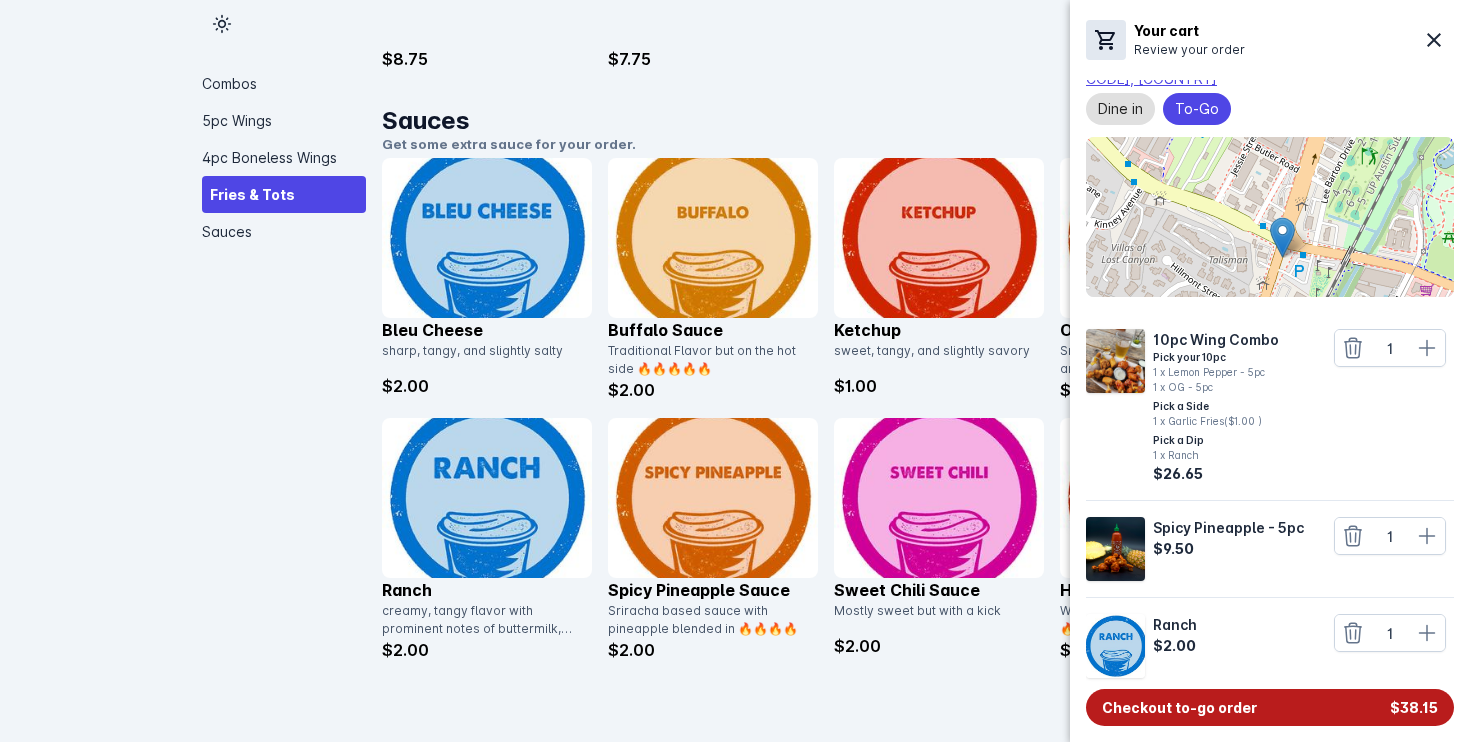 click on "Checkout to-go order" 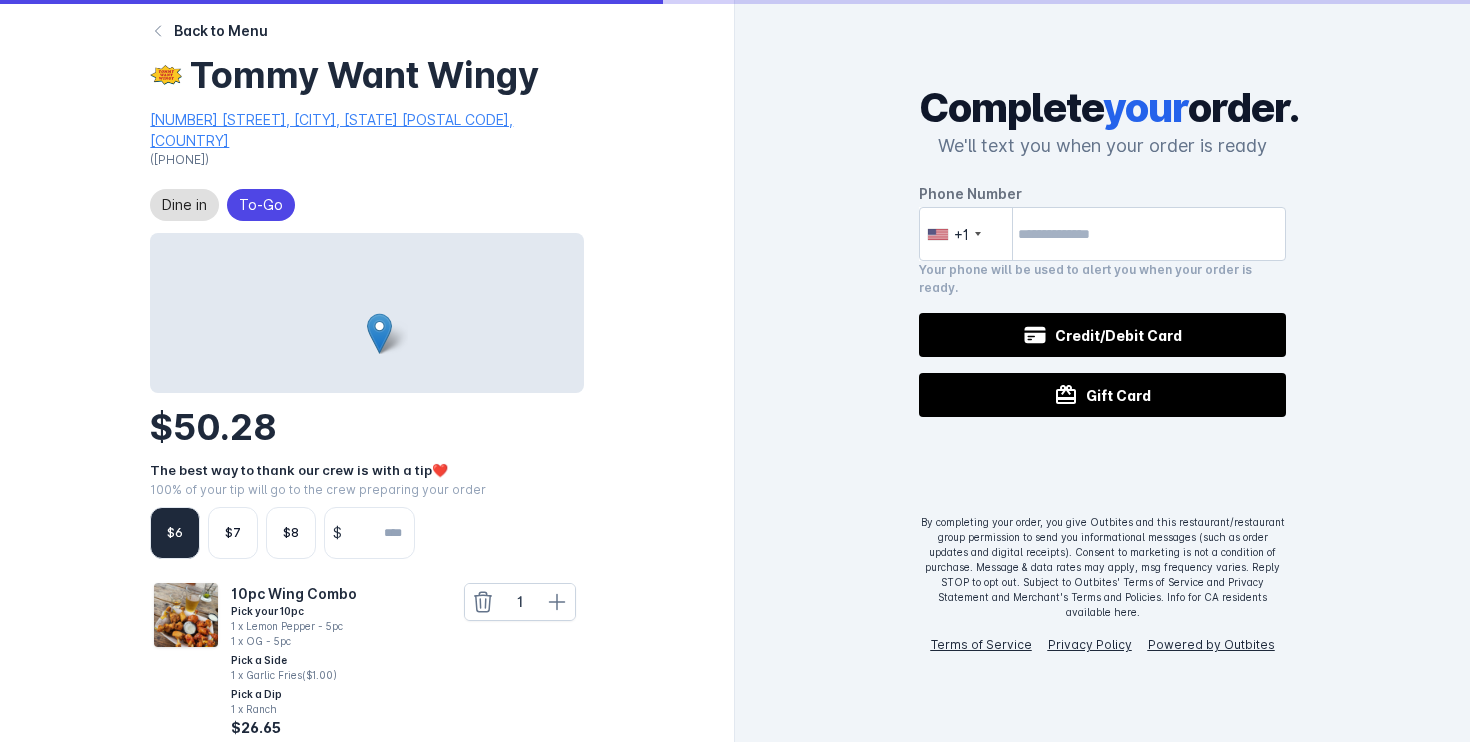 scroll, scrollTop: 0, scrollLeft: 0, axis: both 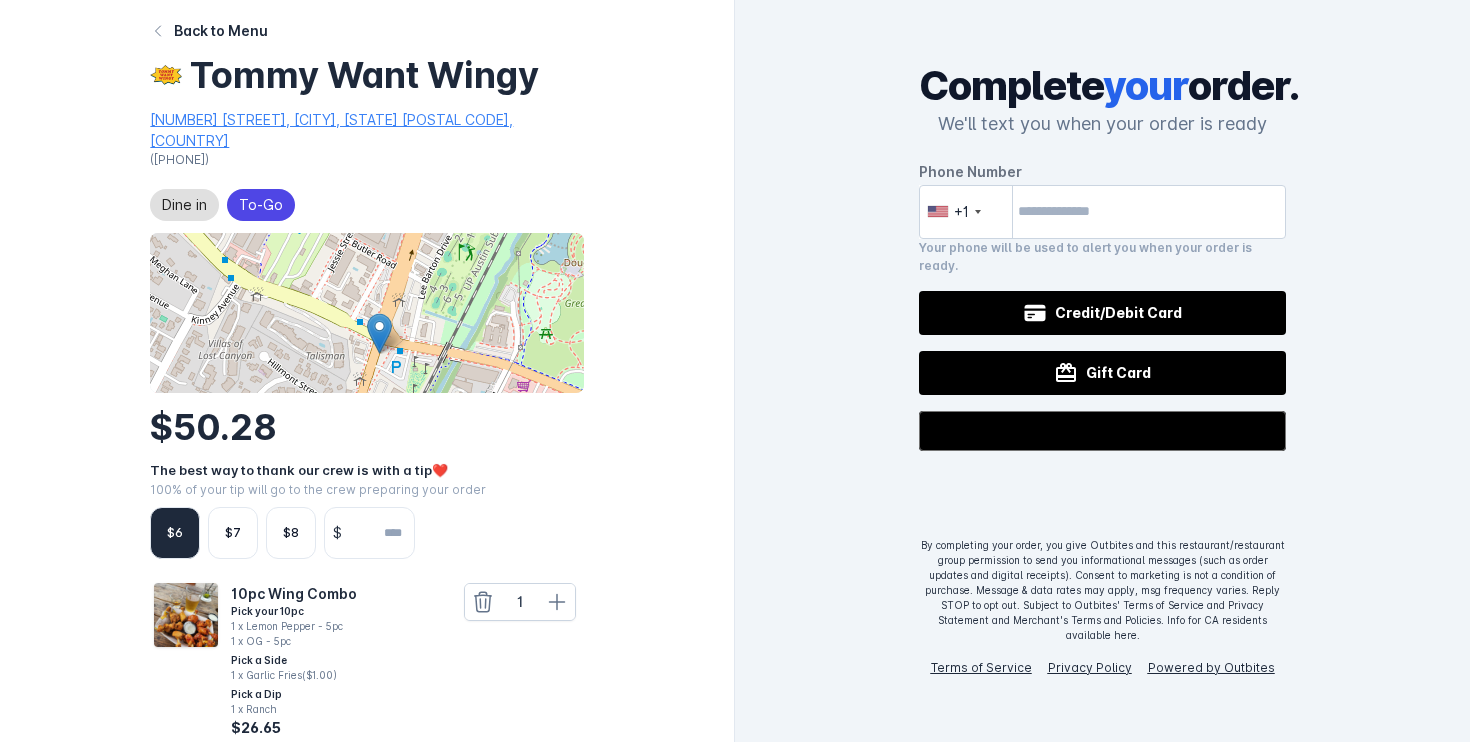 click on "$6" at bounding box center [175, 533] 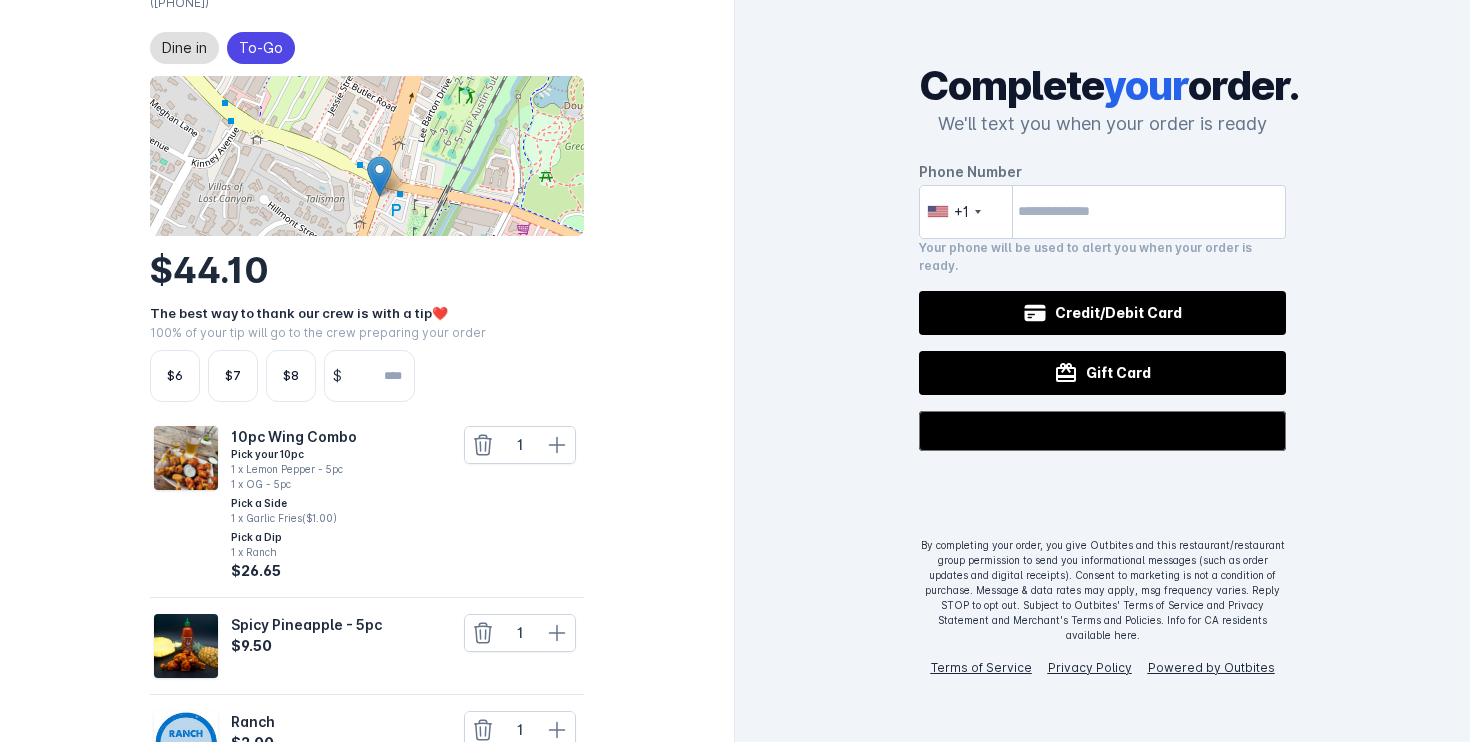 scroll, scrollTop: 301, scrollLeft: 0, axis: vertical 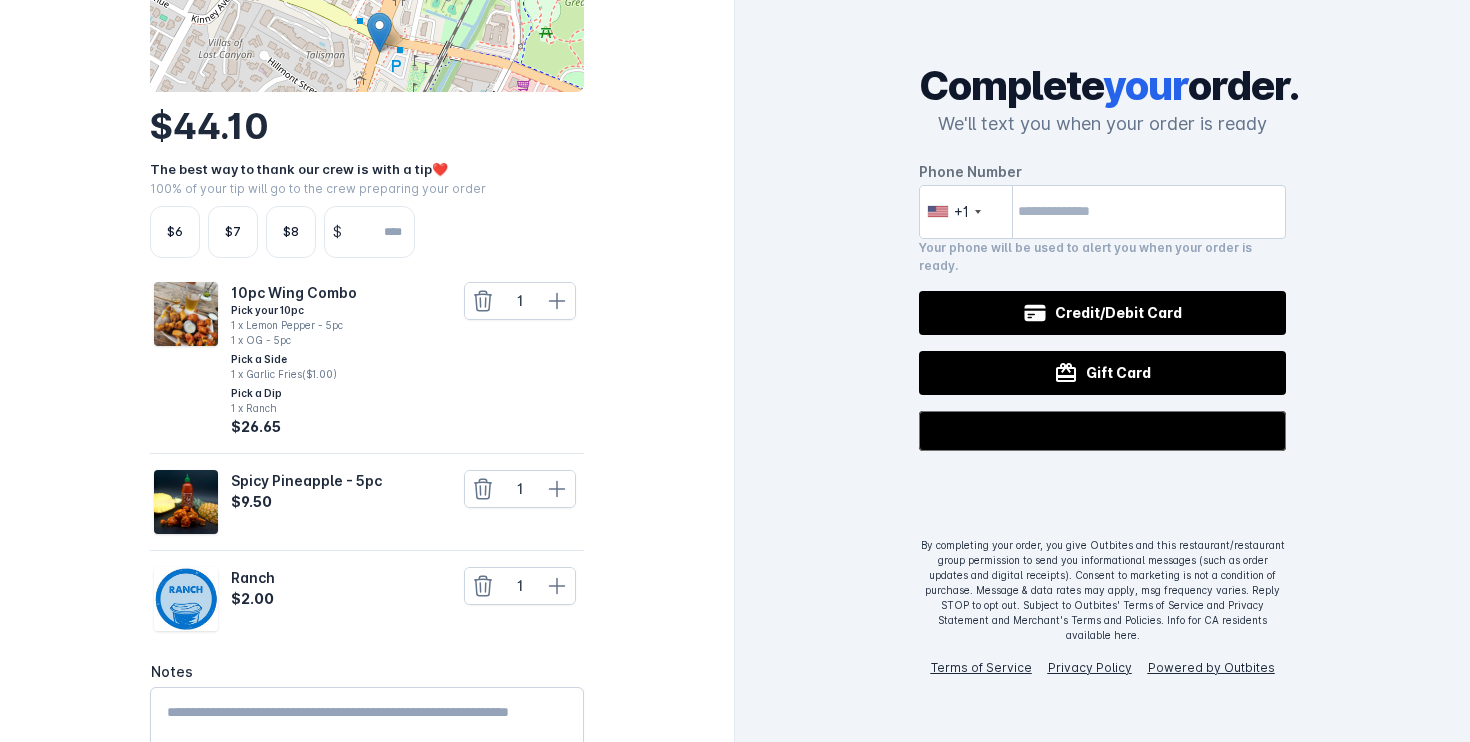 click on "Spicy Pineapple - 5pc" at bounding box center (308, 480) 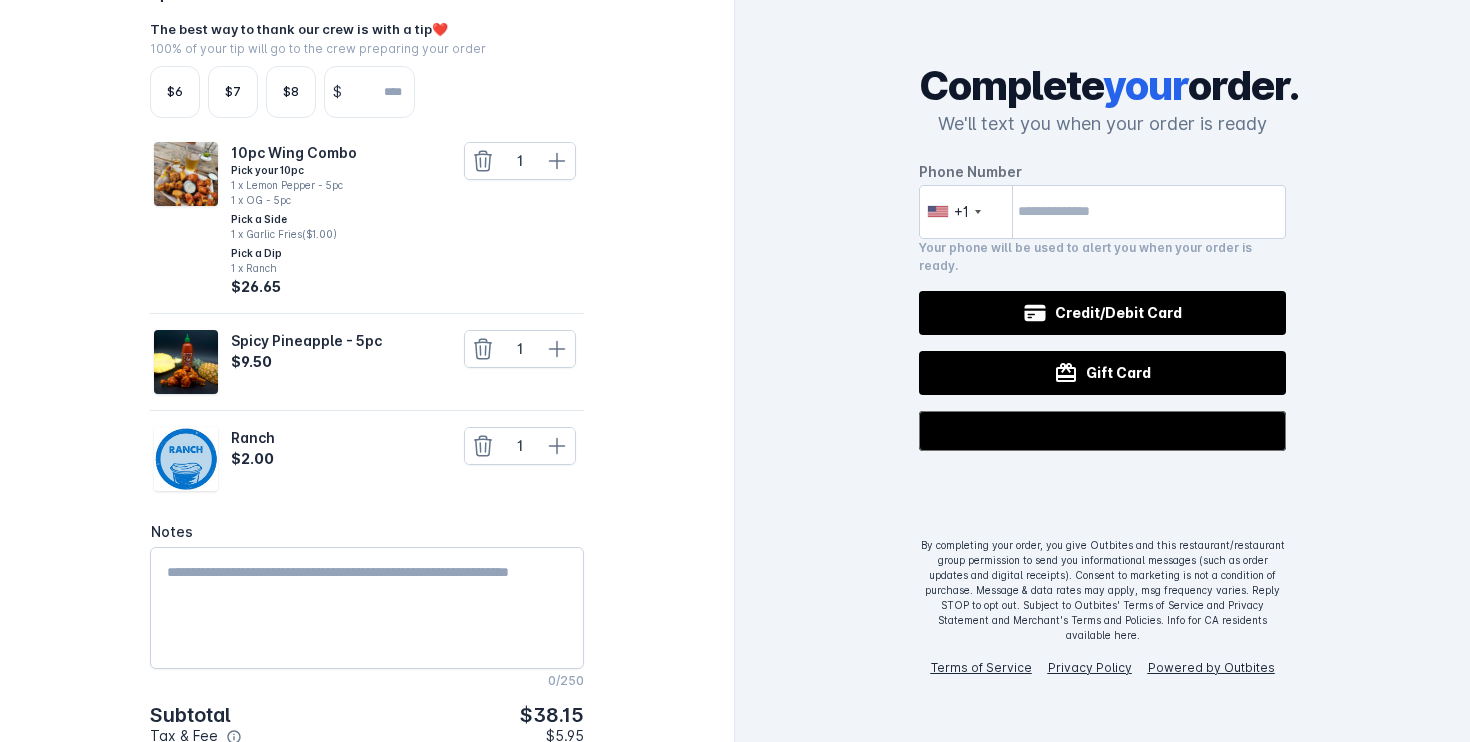 scroll, scrollTop: 511, scrollLeft: 0, axis: vertical 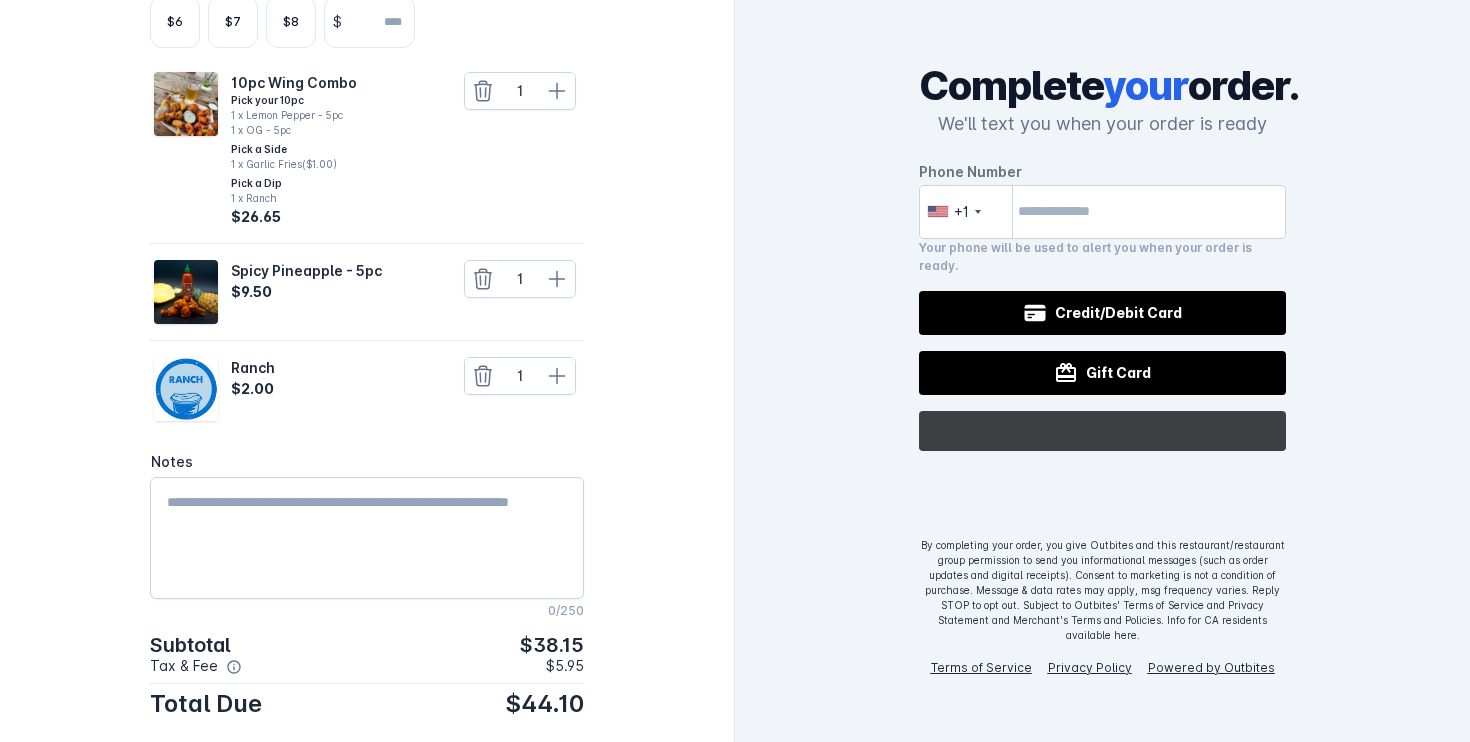 click on "@import url(//fonts.googleapis.com/css?family=Google+Sans_old:500) ••••••" at bounding box center (1103, 431) 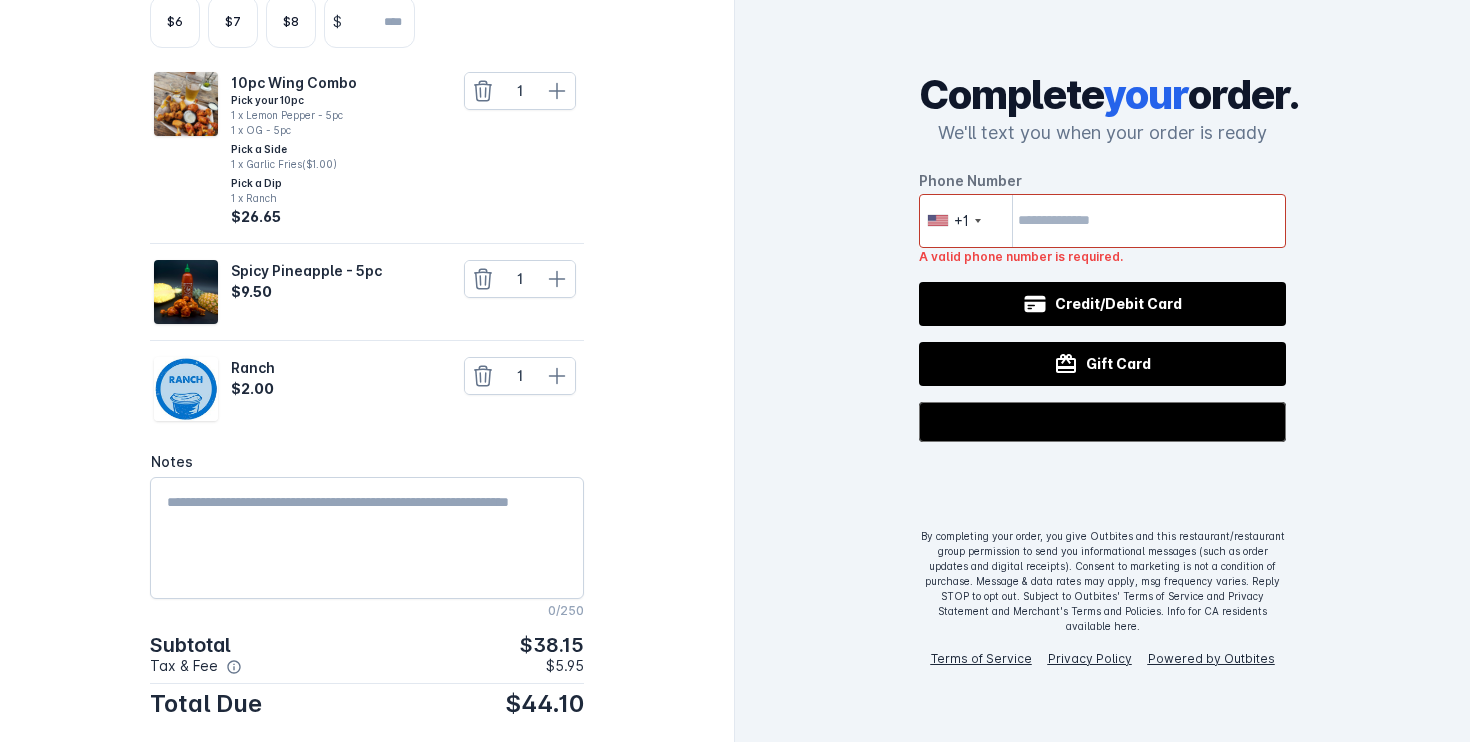 click at bounding box center [1103, 221] 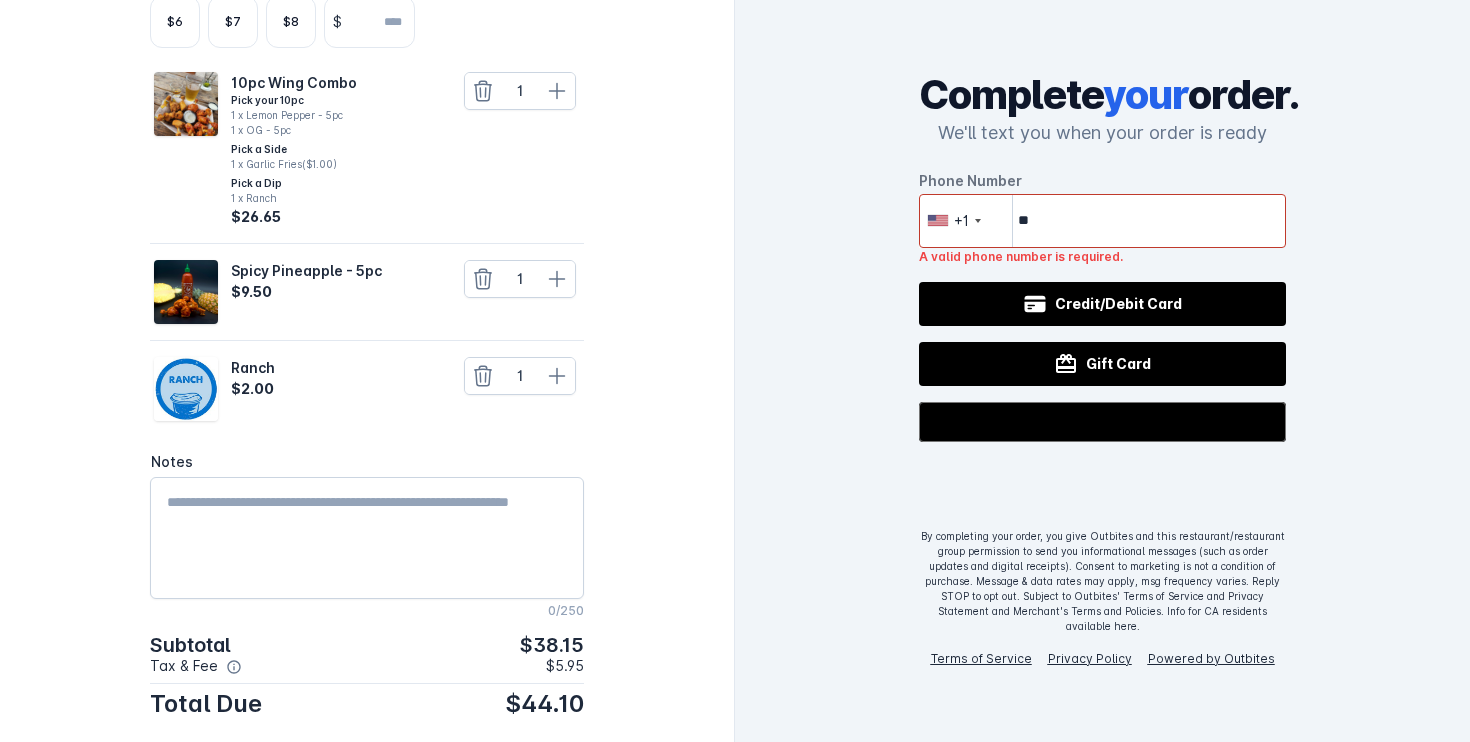 type on "*" 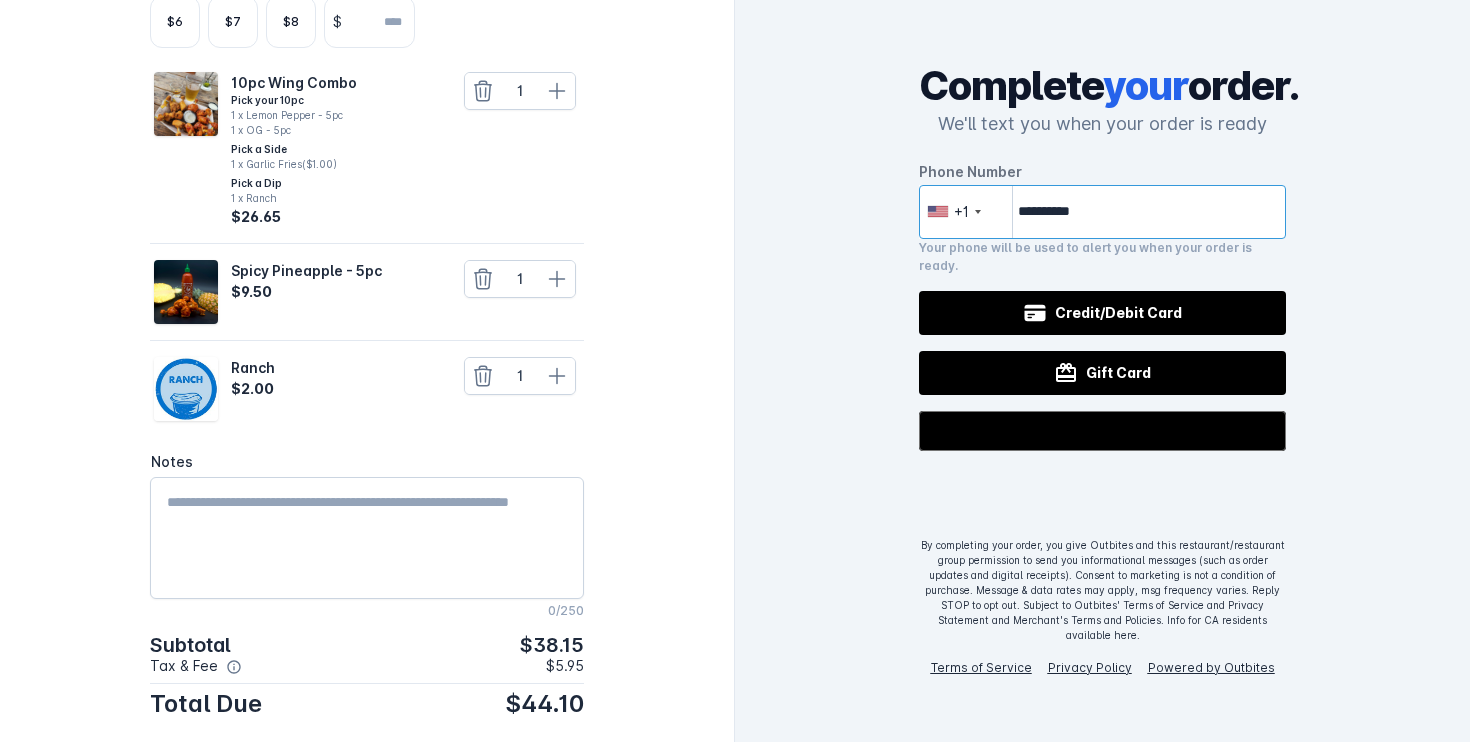 type on "**********" 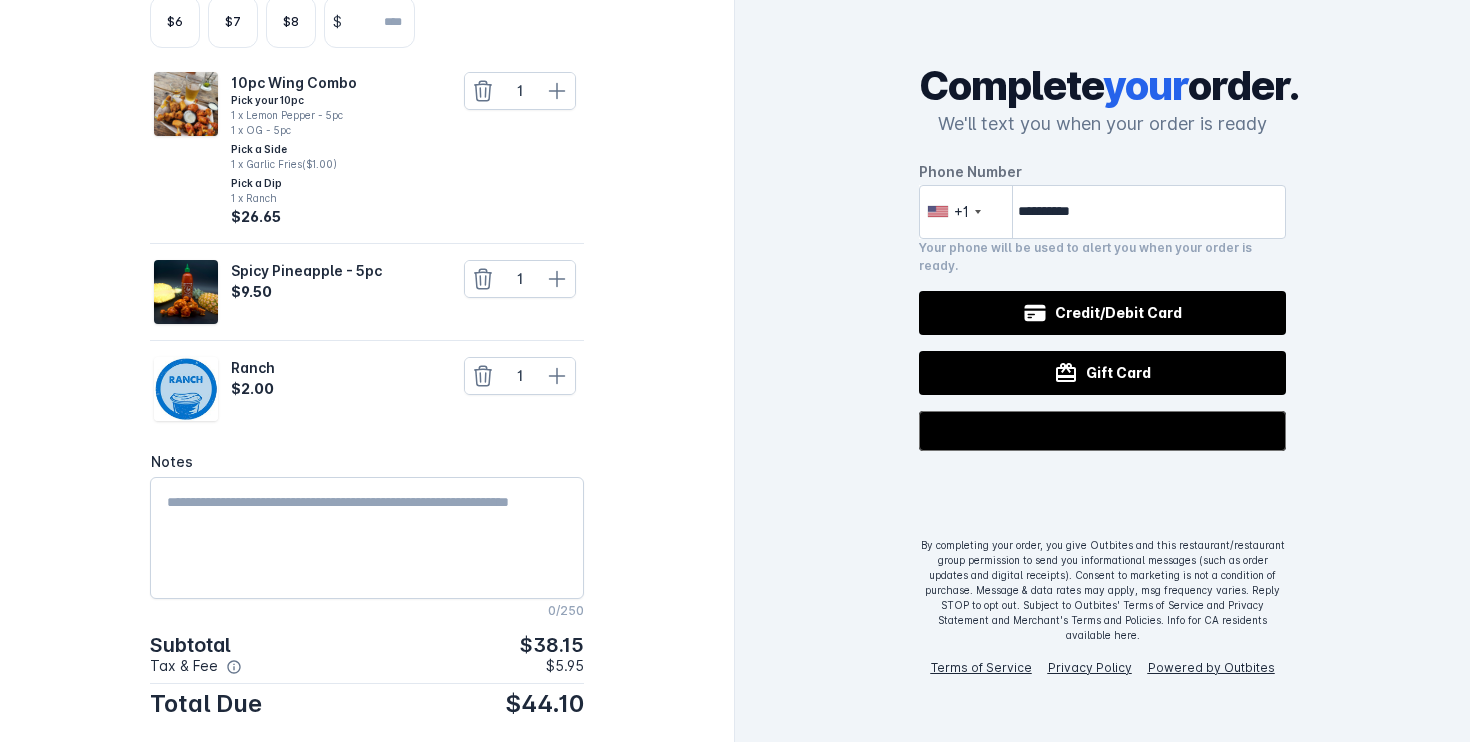 click on "Complete  your  order. We'll text you when your order is ready Phone Number +1 [PHONE]  Your phone will be used to alert you when your order is ready.
Credit/Debit Card Gift Card @import url(//fonts.googleapis.com/css?family=Google+Sans_old:500) ••••••  By completing your order, you give Outbites and this restaurant/restaurant group permission to send you informational messages (such as order updates and digital receipts). Consent to marketing is not a condition of purchase. Message & data rates may apply, msg frequency varies. Reply STOP to opt out. Subject to Outbites' Terms of Service and Privacy Statement and Merchant's Terms and Policies. Info for CA residents available here.  Terms of Service Privacy Policy Powered by Outbites" 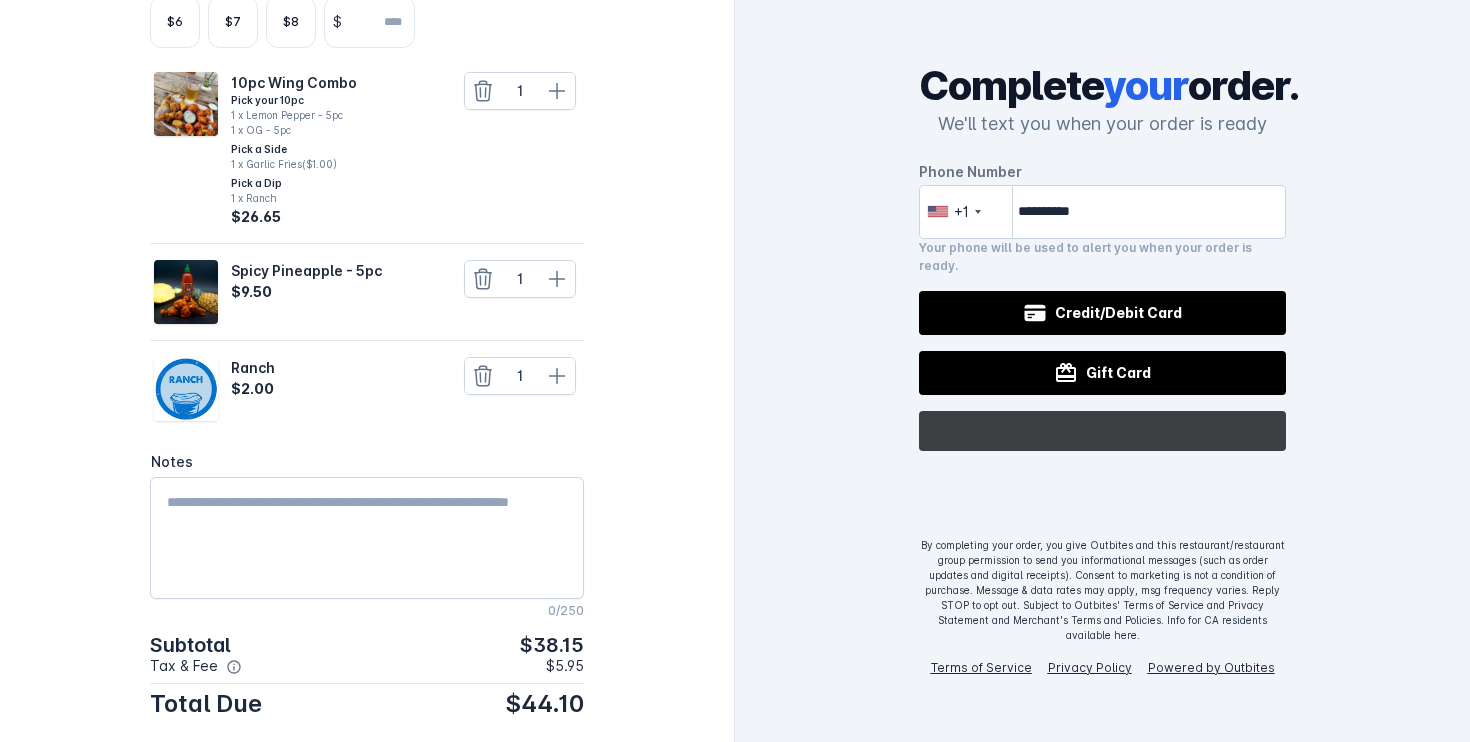 click on "@import url(//fonts.googleapis.com/css?family=Google+Sans_old:500) ••••••" at bounding box center (1103, 431) 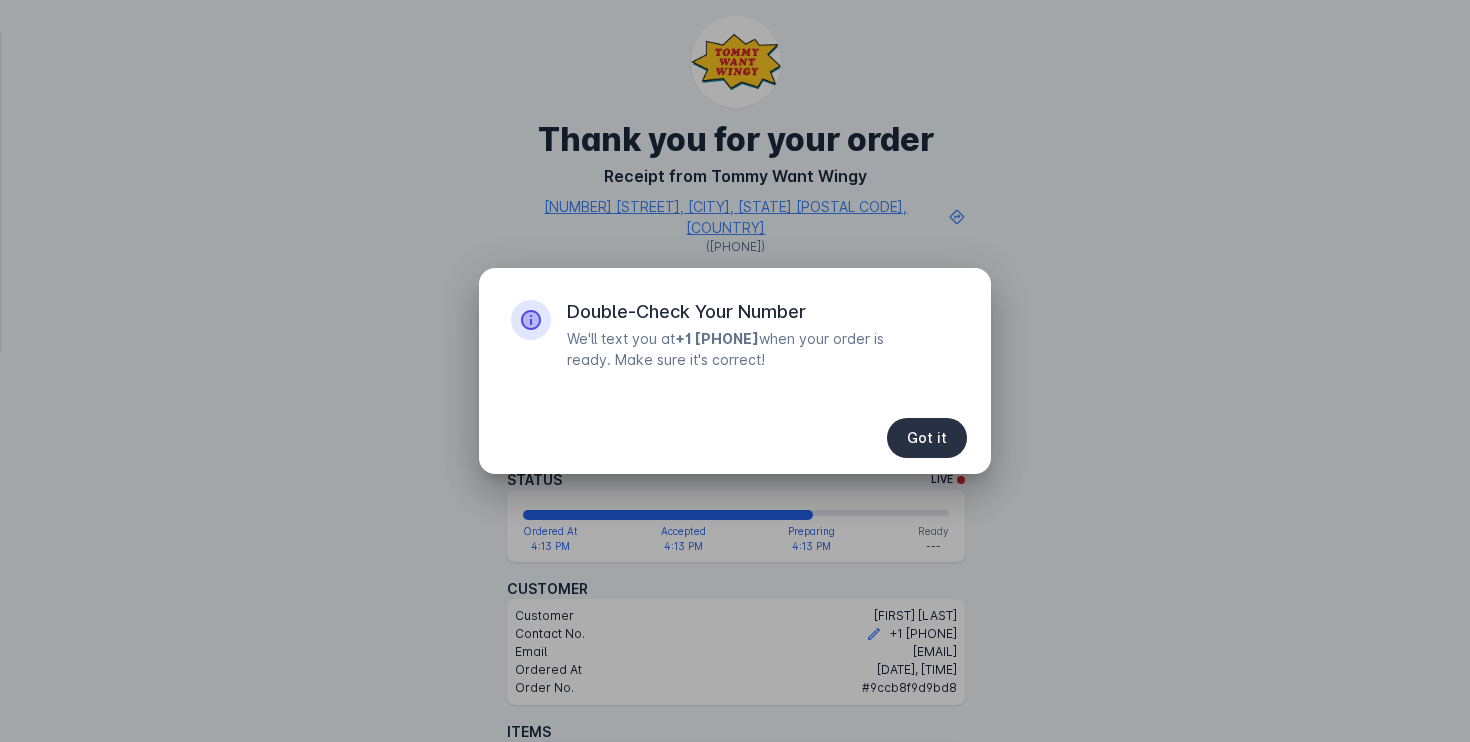 click at bounding box center (927, 438) 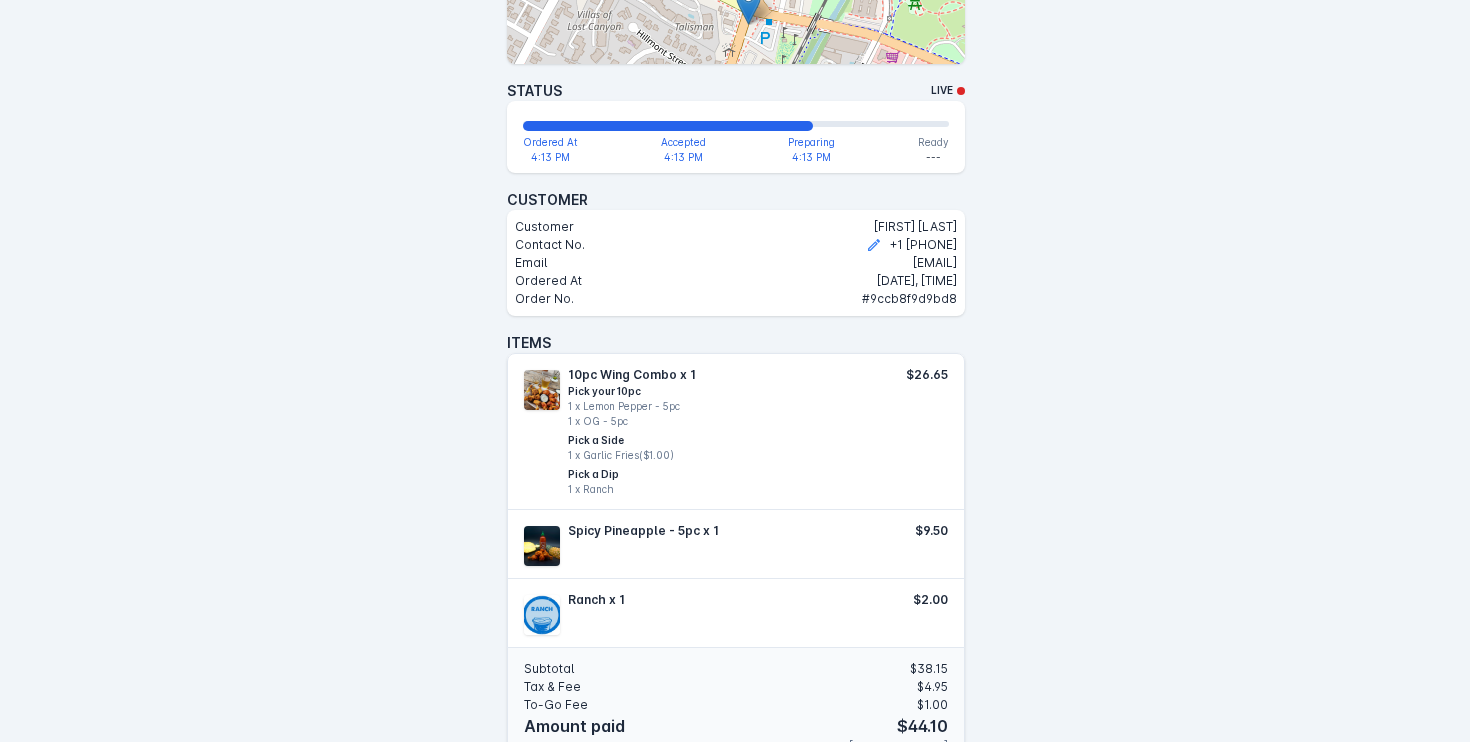scroll, scrollTop: 455, scrollLeft: 0, axis: vertical 